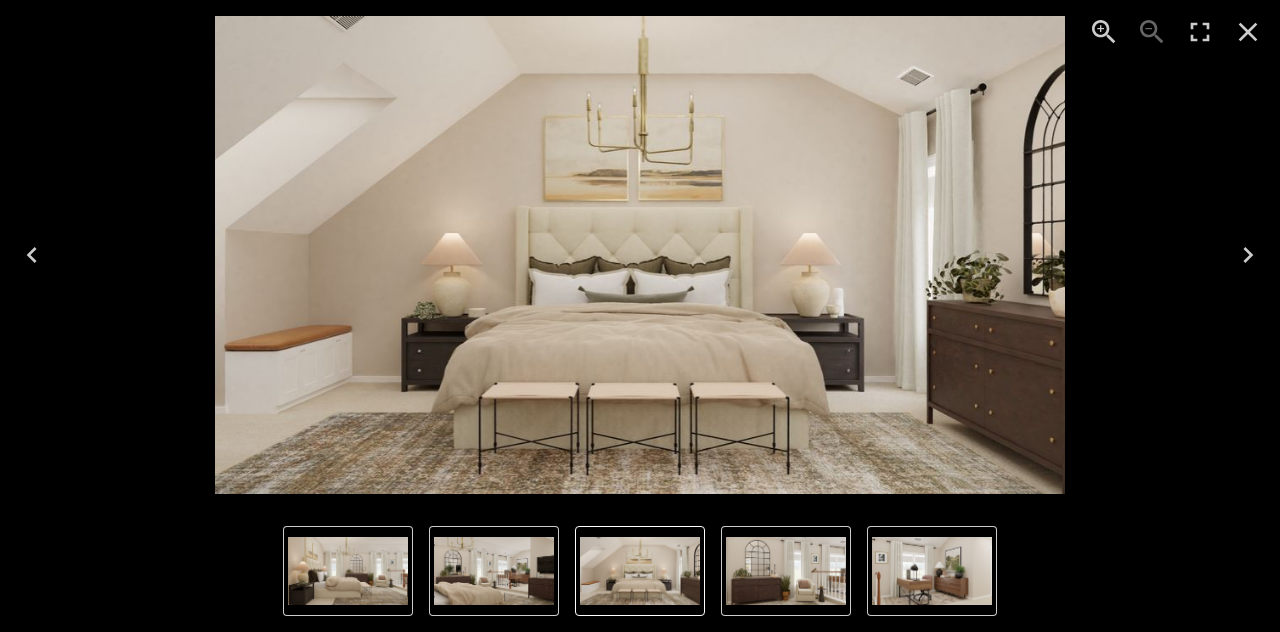 scroll, scrollTop: 0, scrollLeft: 0, axis: both 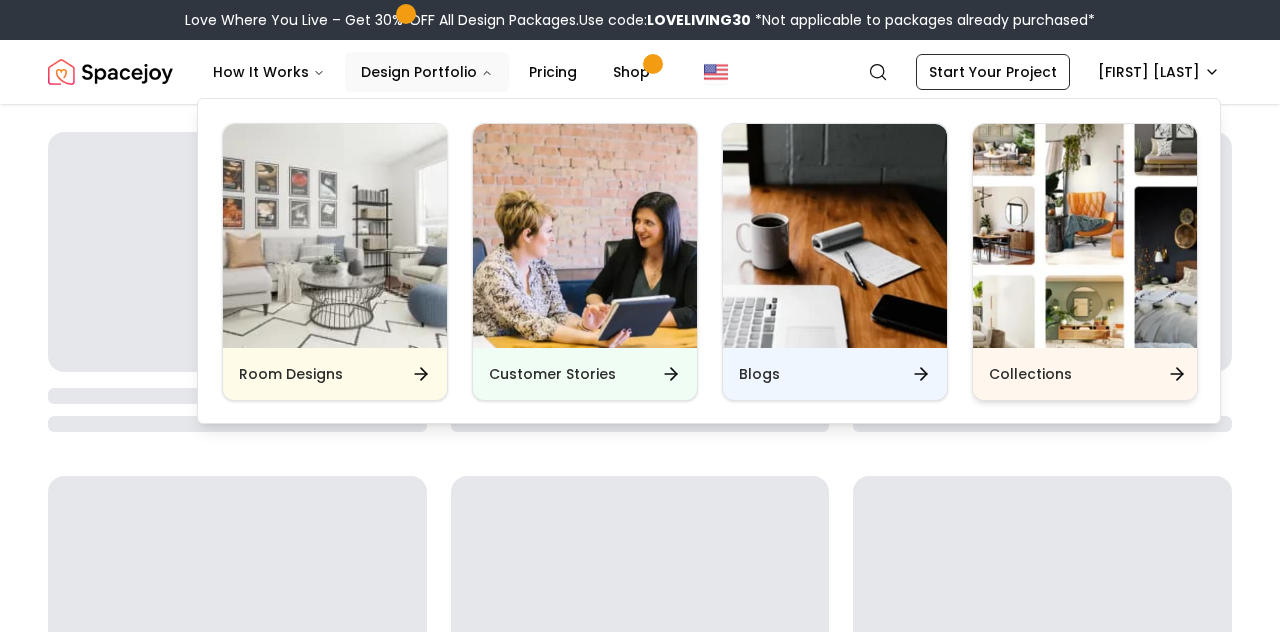 click on "Collections" at bounding box center (1030, 374) 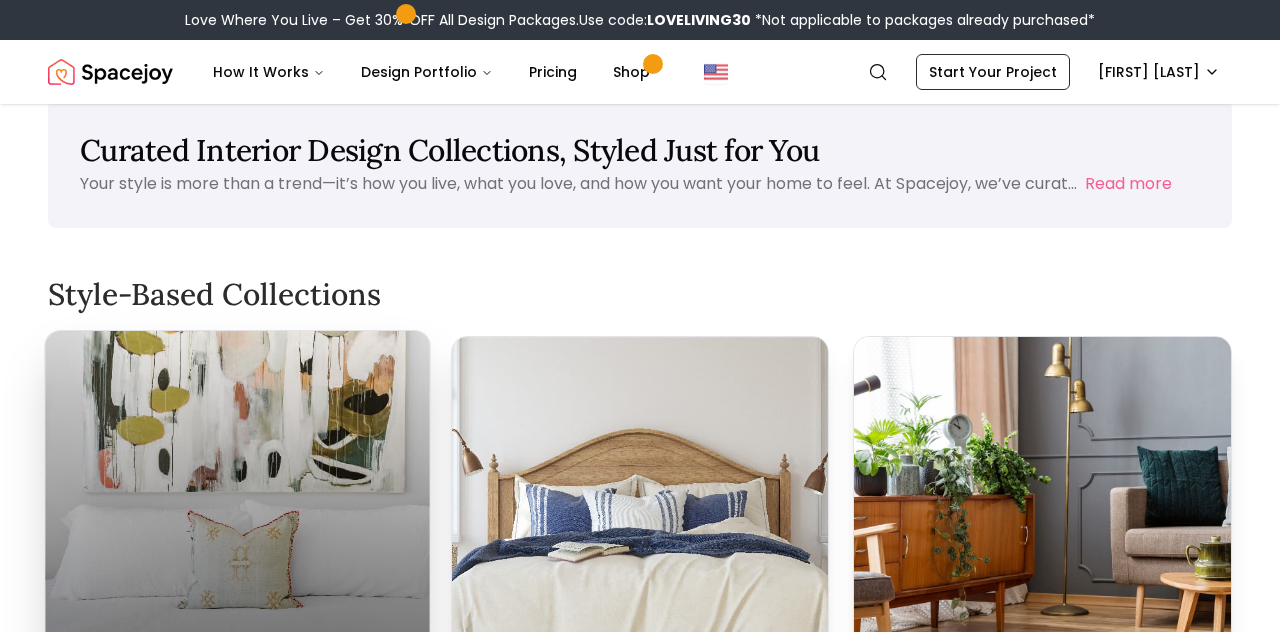 scroll, scrollTop: 32, scrollLeft: 0, axis: vertical 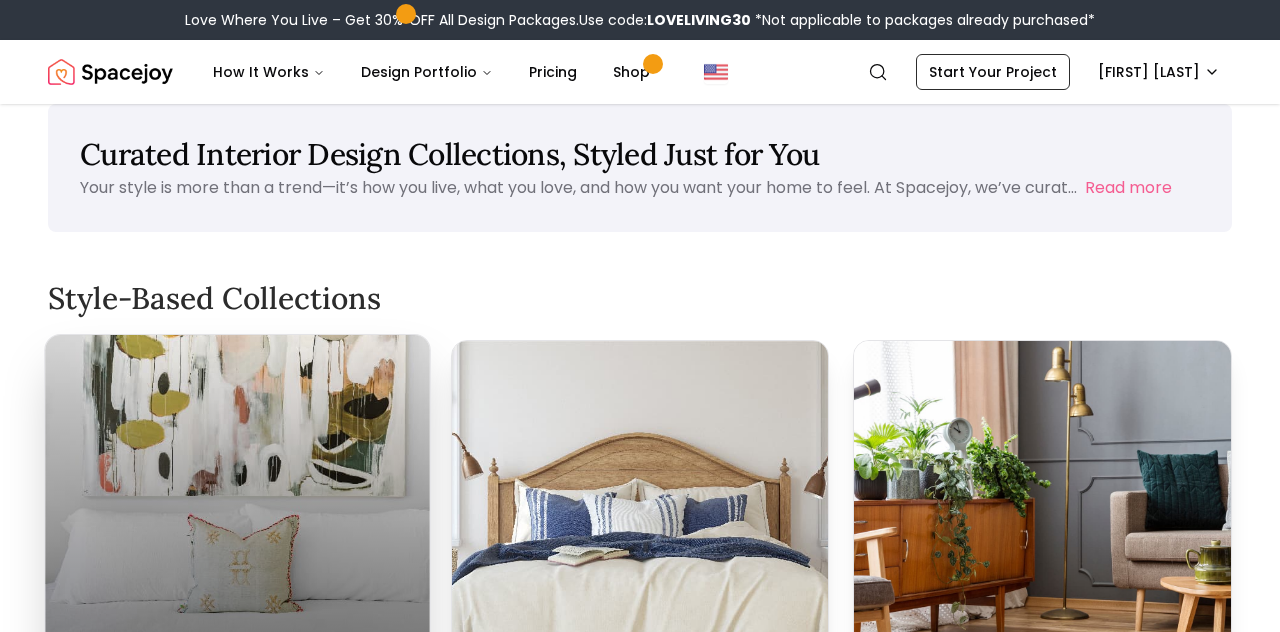 click at bounding box center [237, 499] 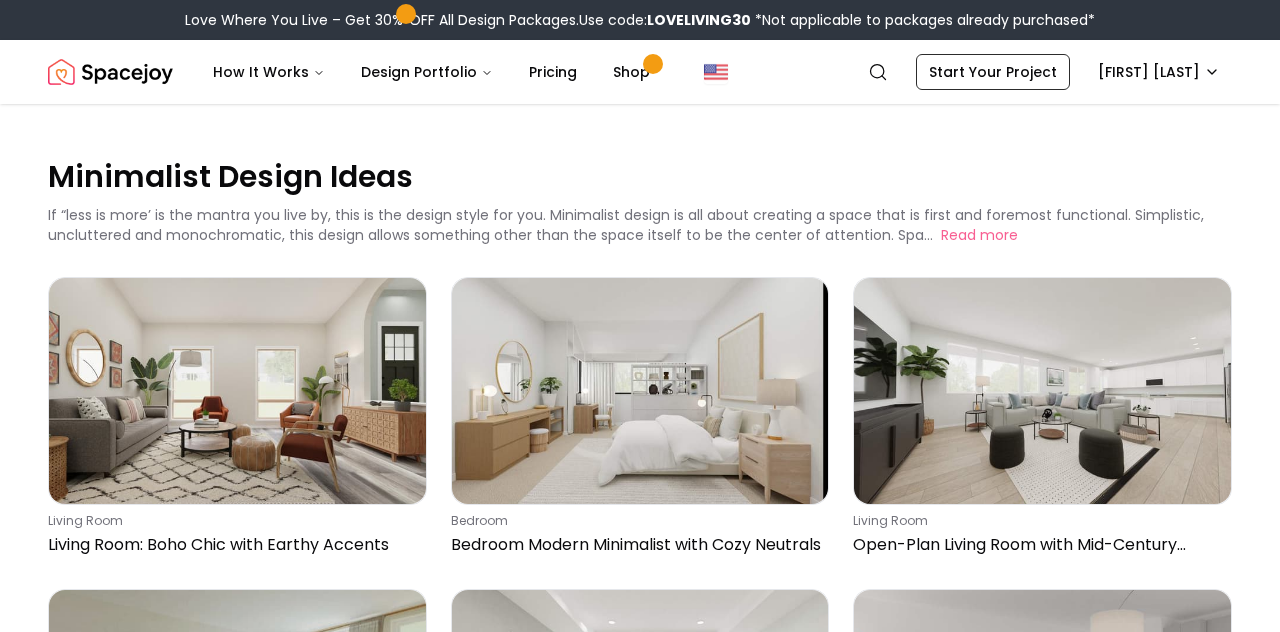 scroll, scrollTop: 0, scrollLeft: 0, axis: both 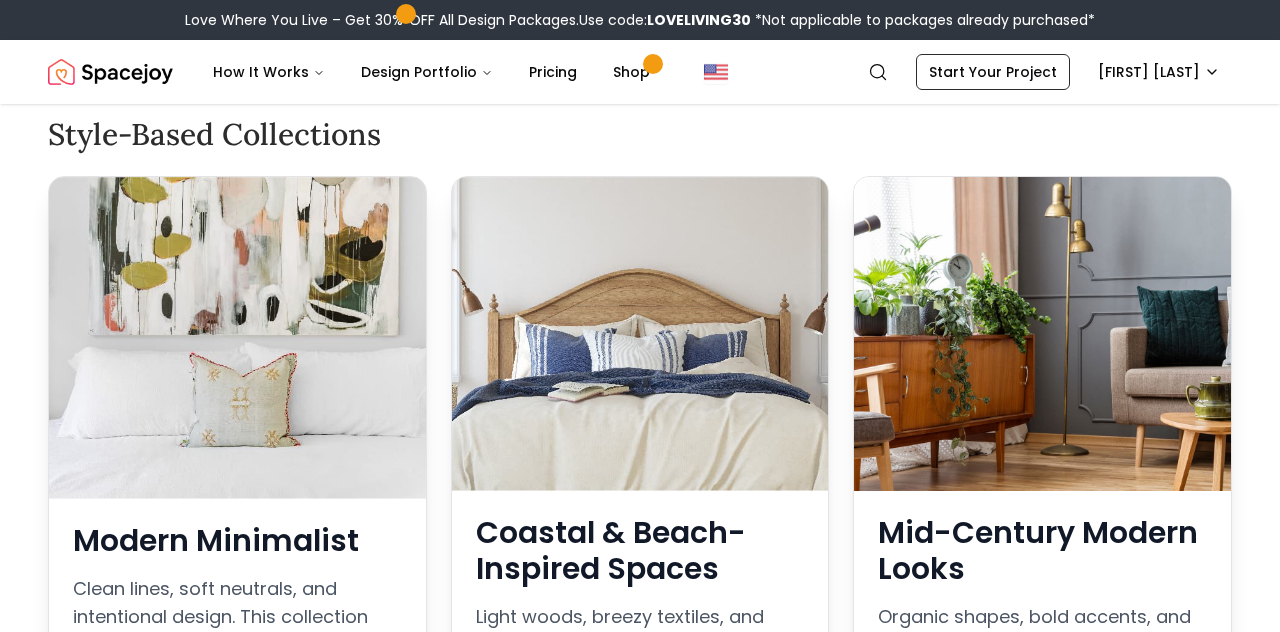 click at bounding box center [237, 338] 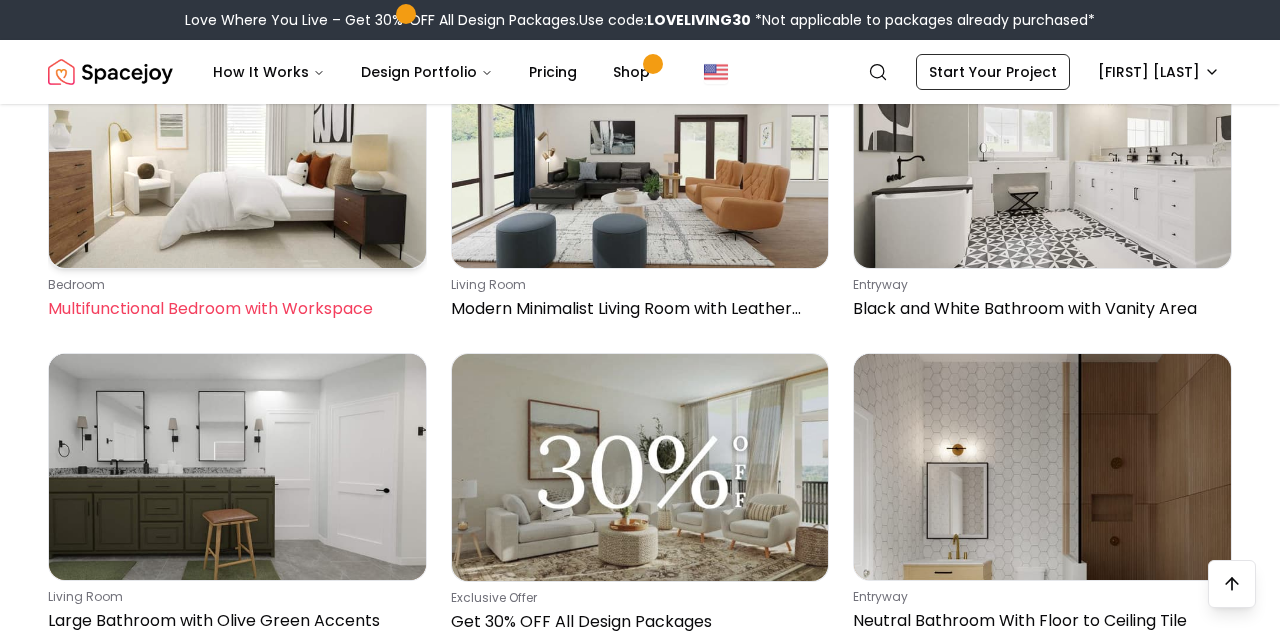 scroll, scrollTop: 1481, scrollLeft: 0, axis: vertical 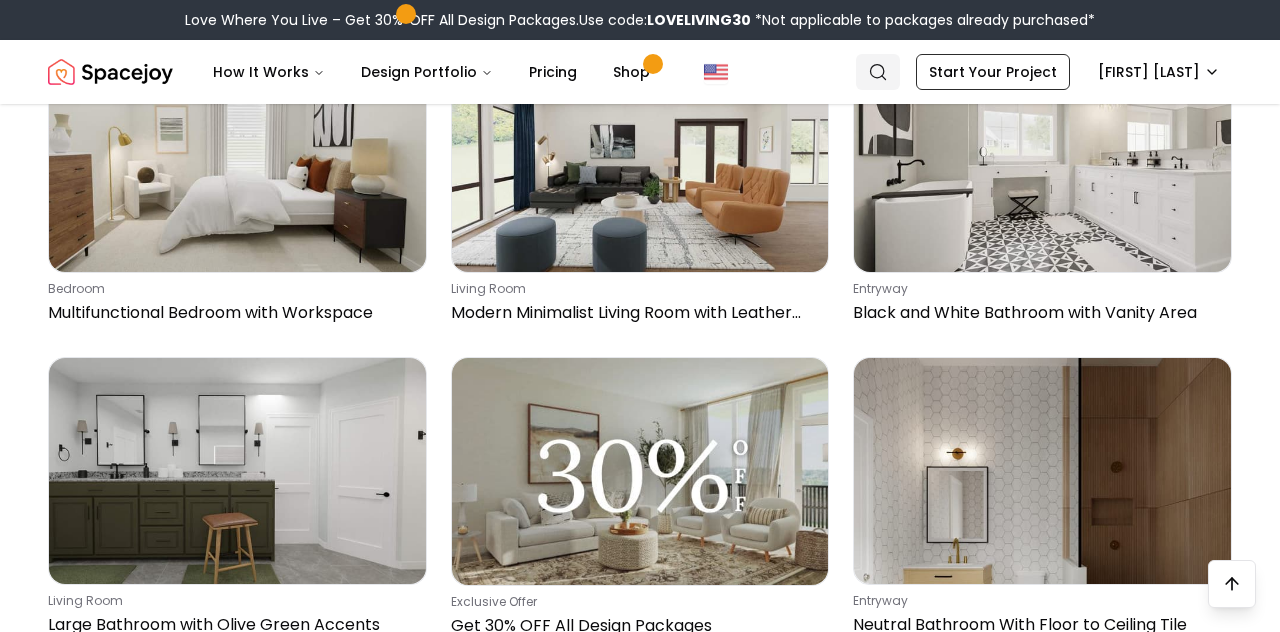 click 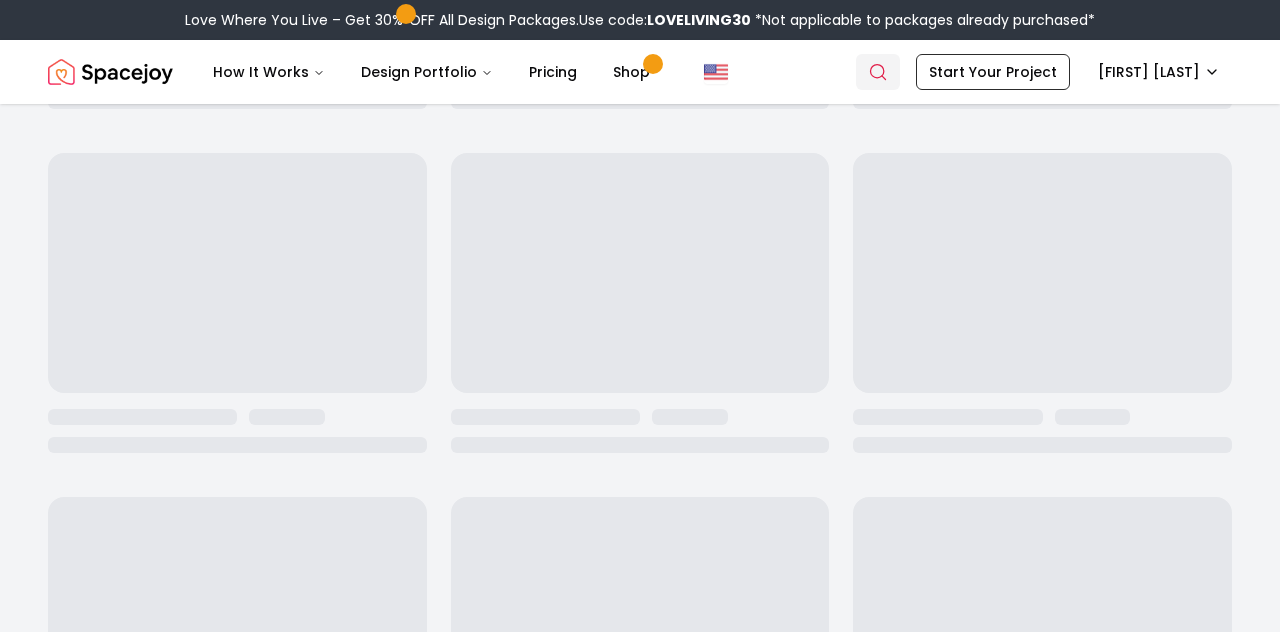 scroll, scrollTop: 0, scrollLeft: 0, axis: both 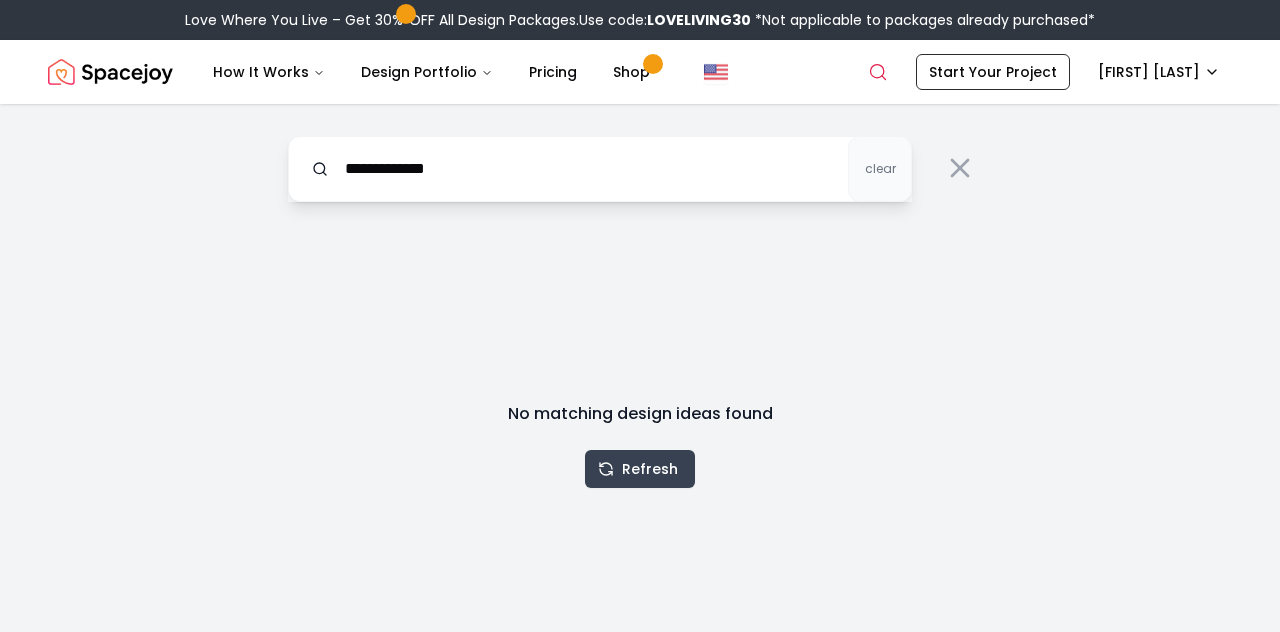 click on "Refresh" at bounding box center [640, 469] 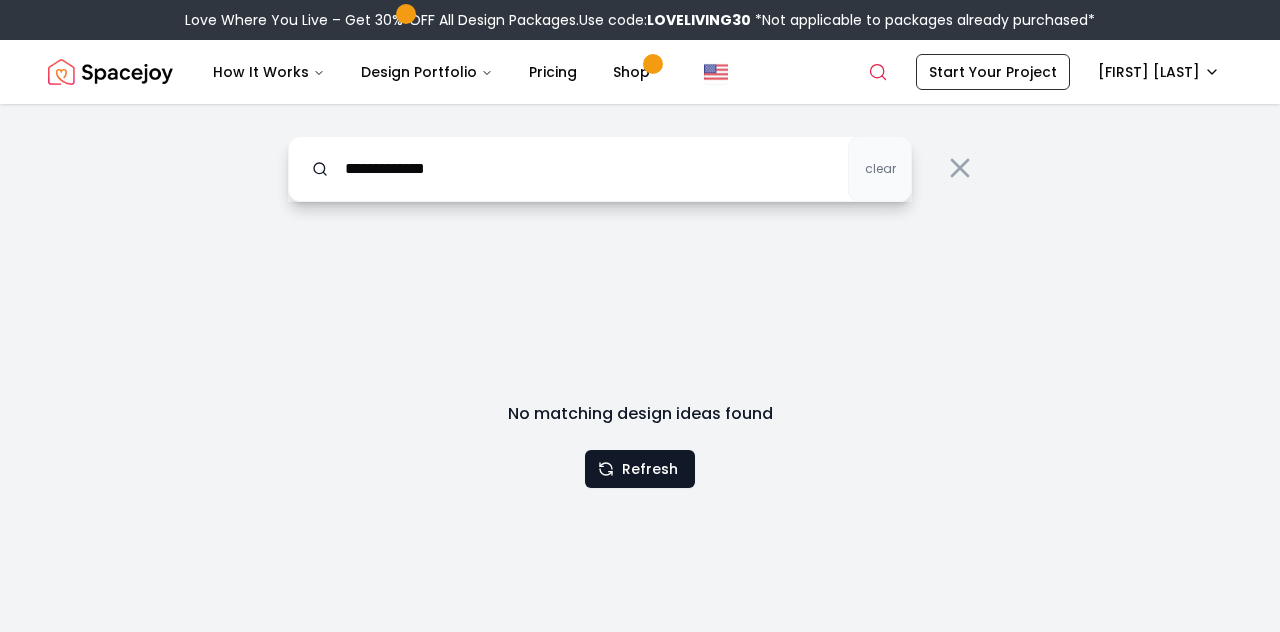 click on "**********" at bounding box center (600, 169) 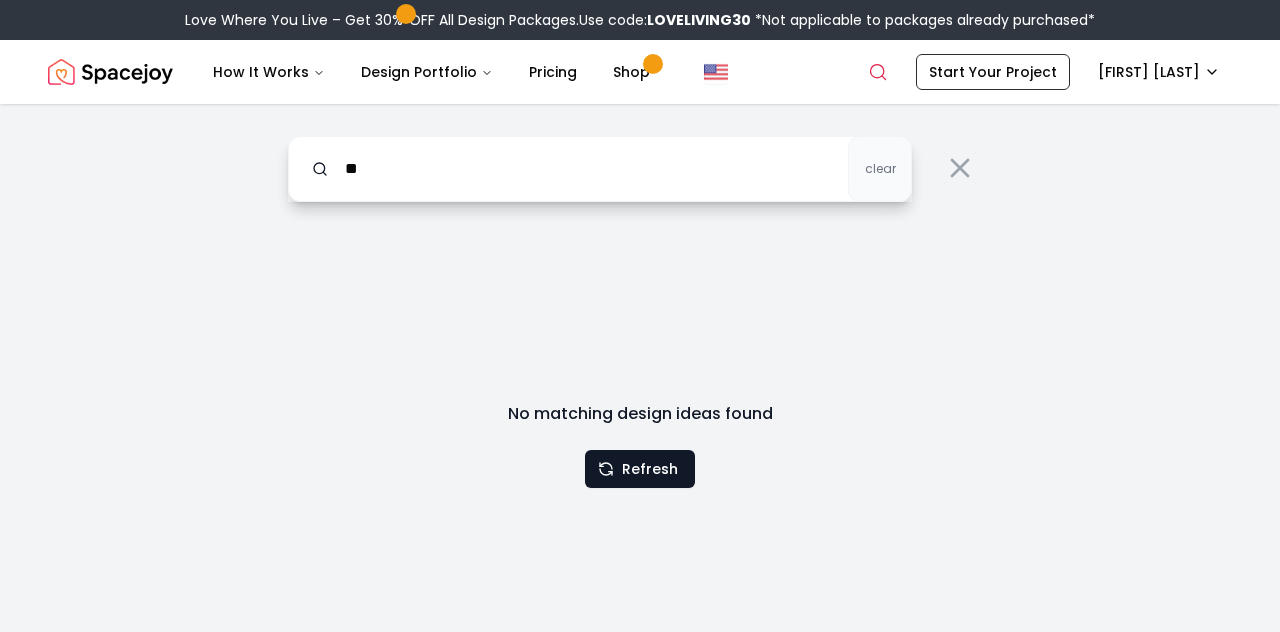 type on "*" 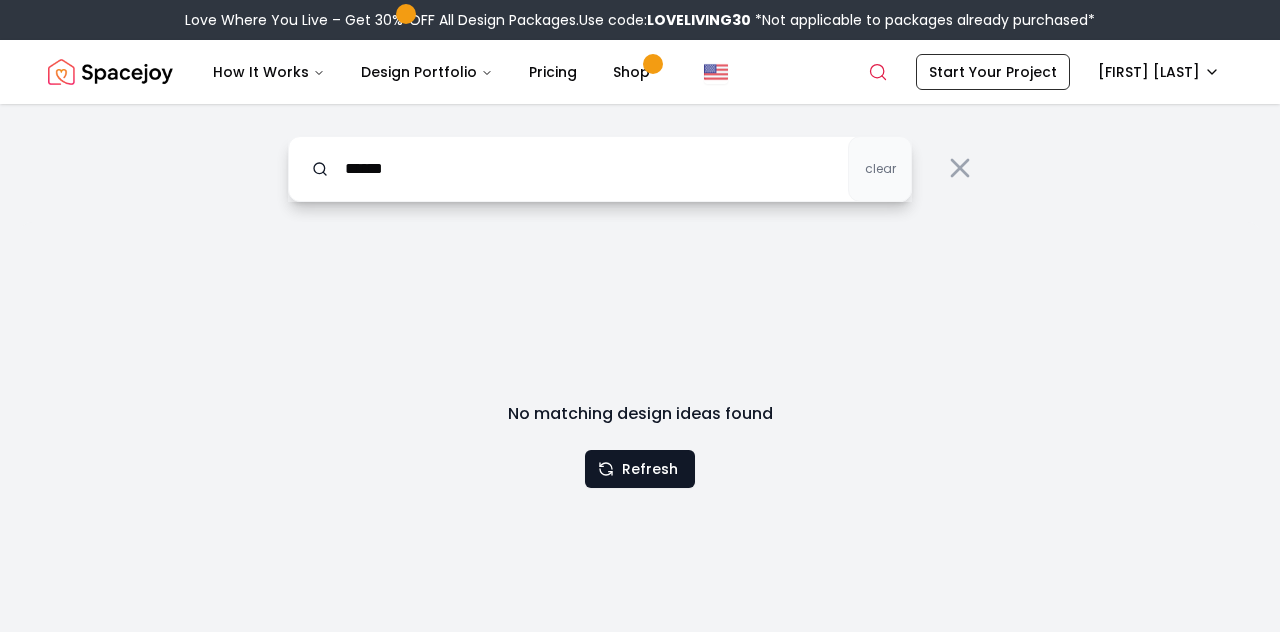 type on "******" 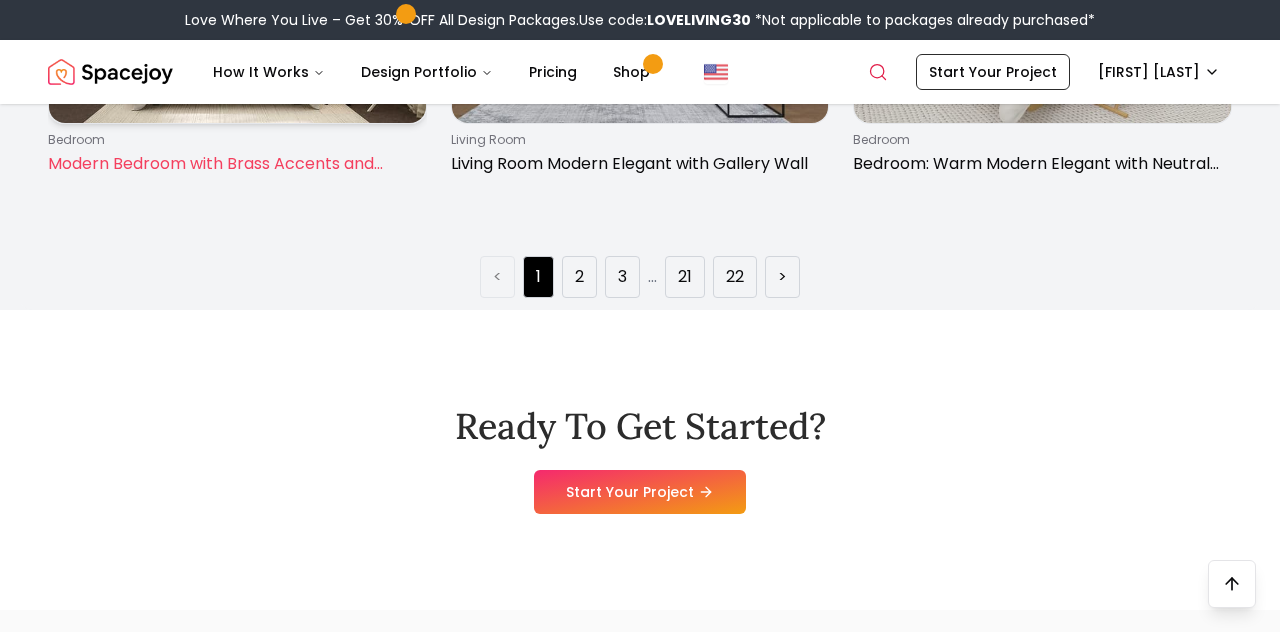 scroll, scrollTop: 3194, scrollLeft: 0, axis: vertical 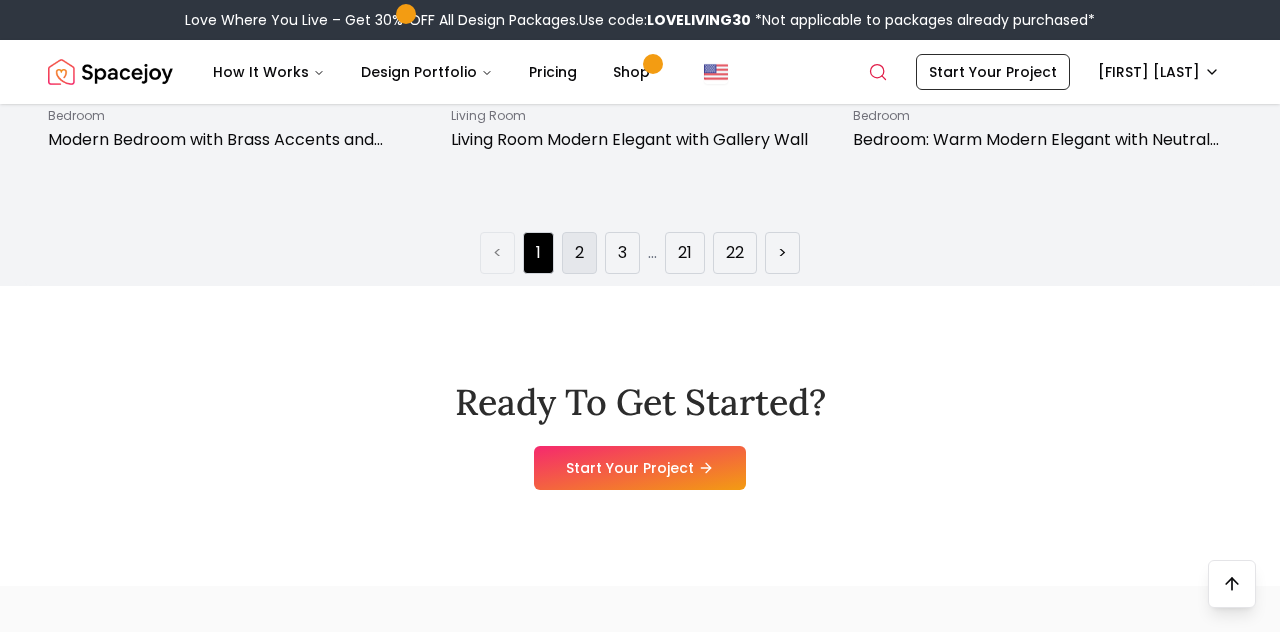 click on "2" at bounding box center (579, 253) 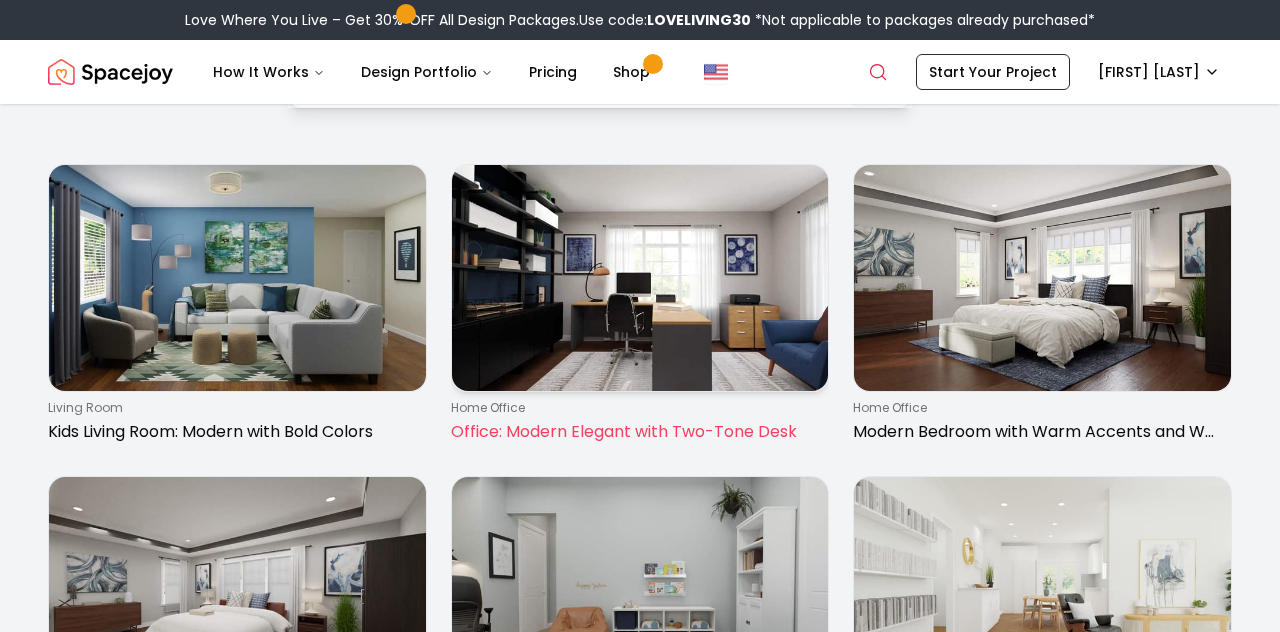 scroll, scrollTop: 106, scrollLeft: 0, axis: vertical 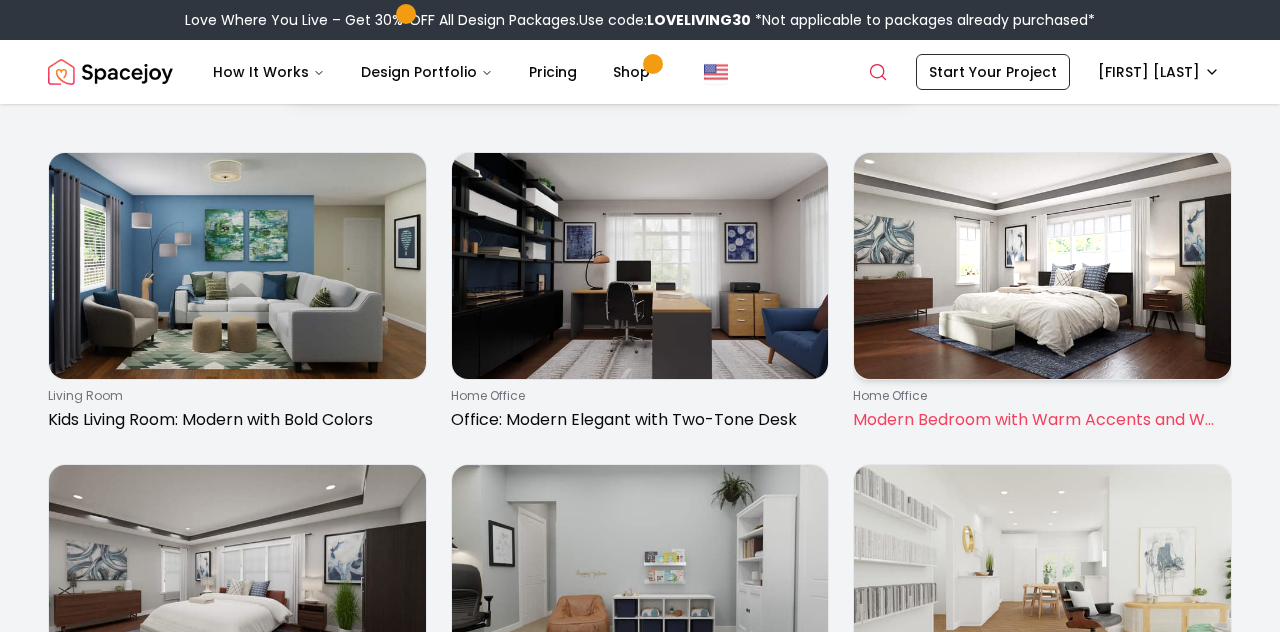 click on "home office Modern Bedroom with Warm Accents and Wall Art" at bounding box center (1042, 296) 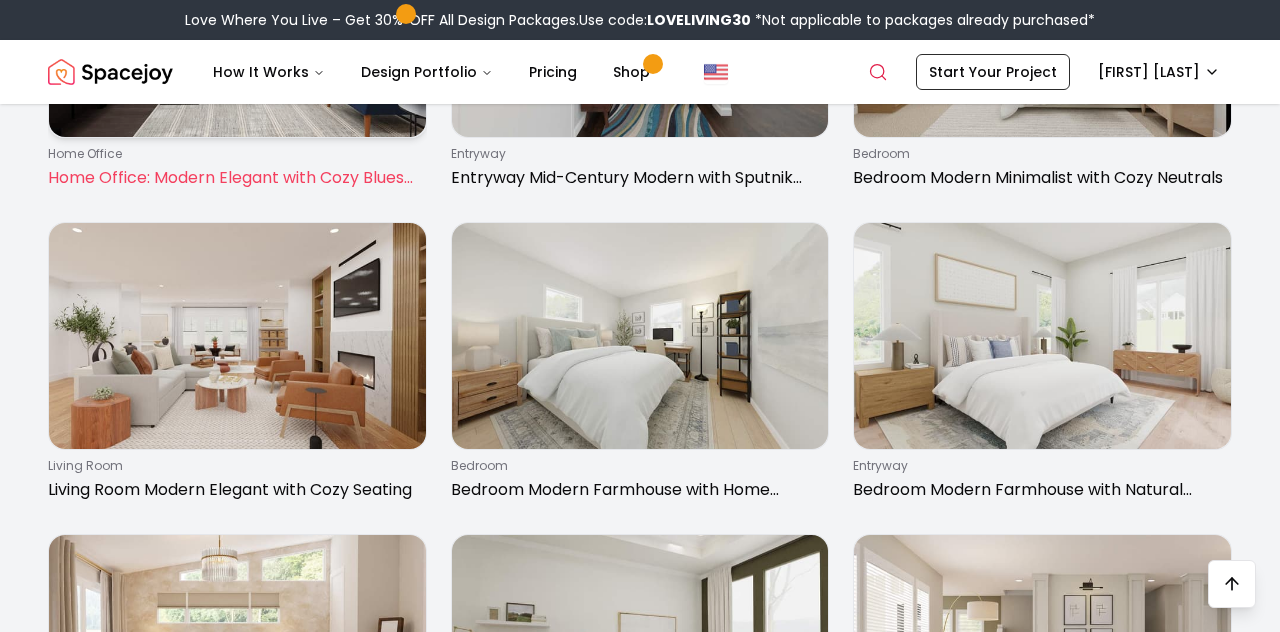 scroll, scrollTop: 1602, scrollLeft: 0, axis: vertical 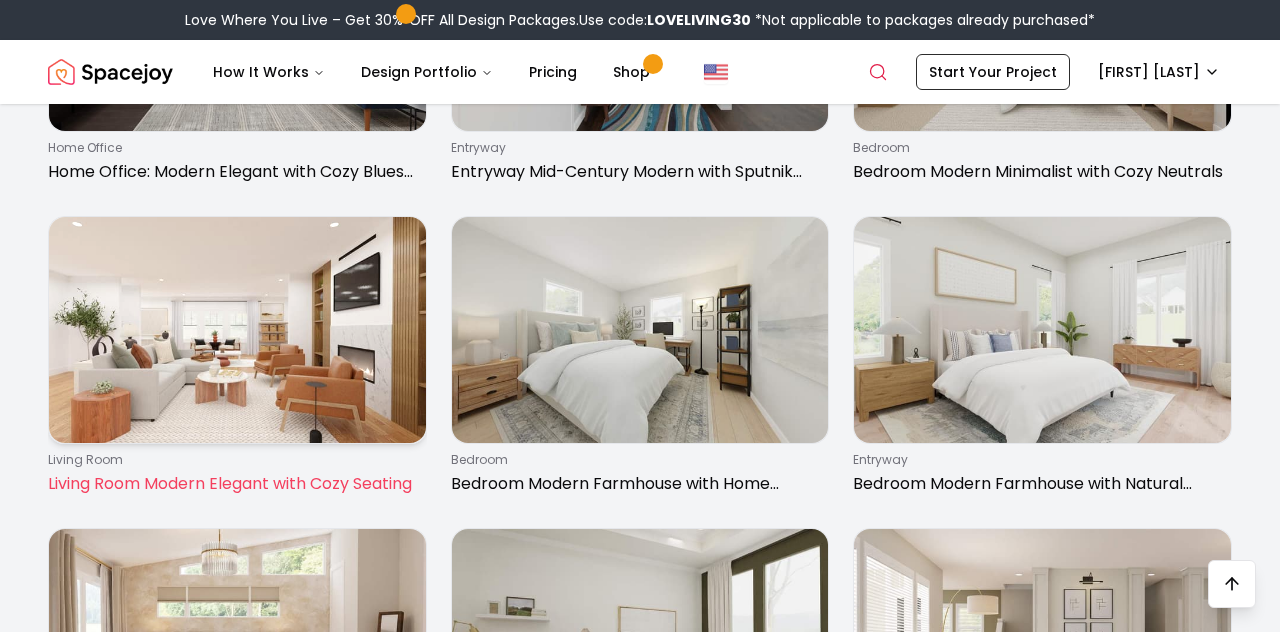 click at bounding box center [237, 330] 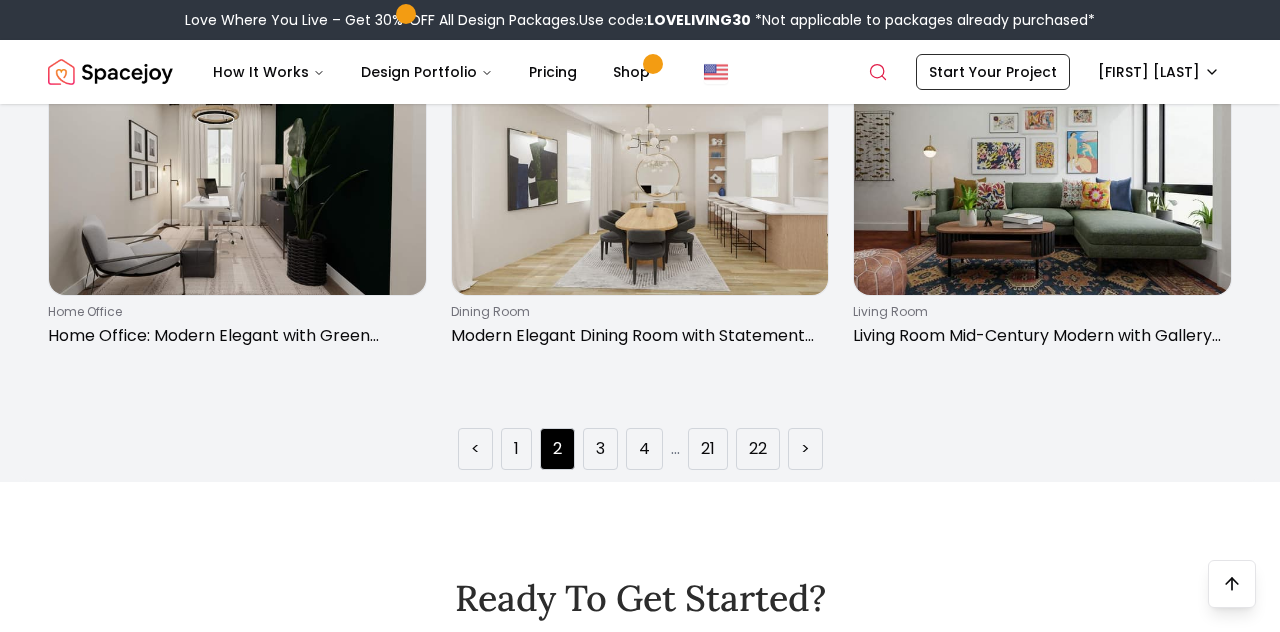 scroll, scrollTop: 3039, scrollLeft: 0, axis: vertical 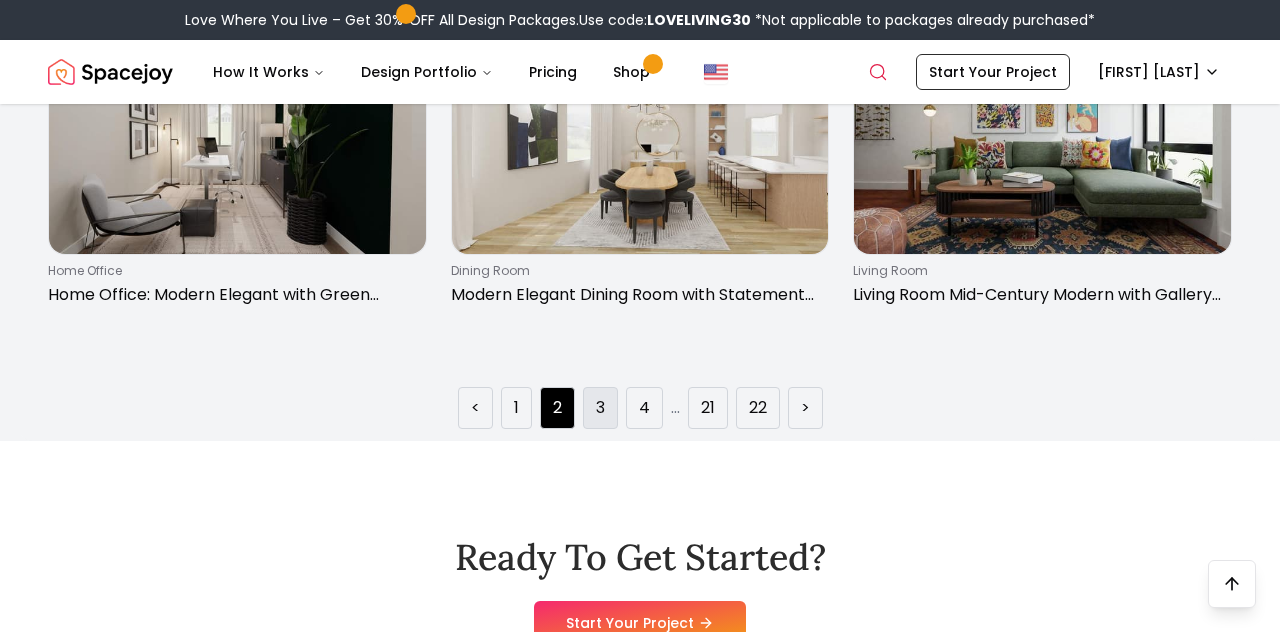 click on "3" at bounding box center [600, 408] 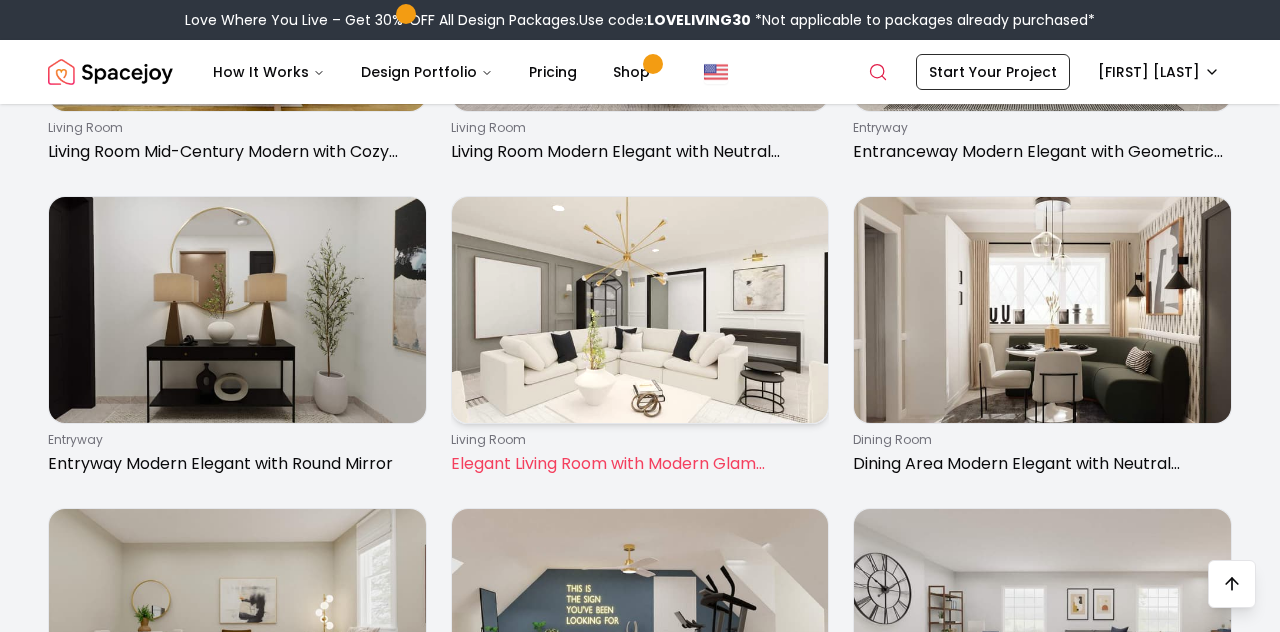 scroll, scrollTop: 695, scrollLeft: 0, axis: vertical 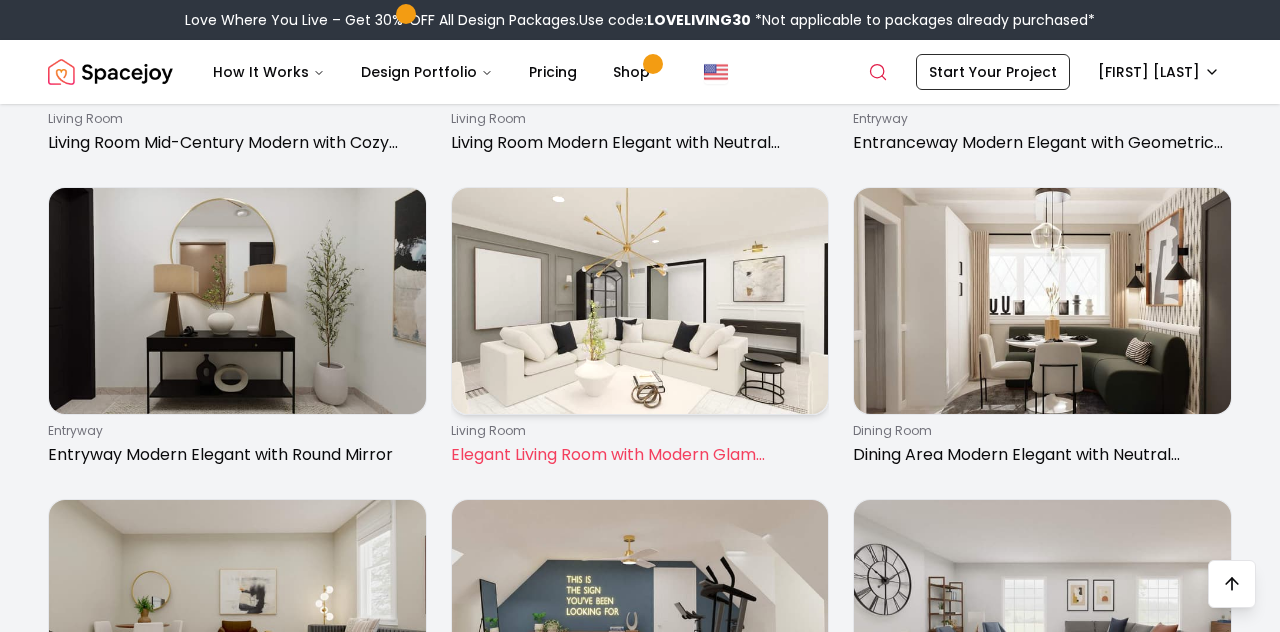 click on "living room" at bounding box center [636, 431] 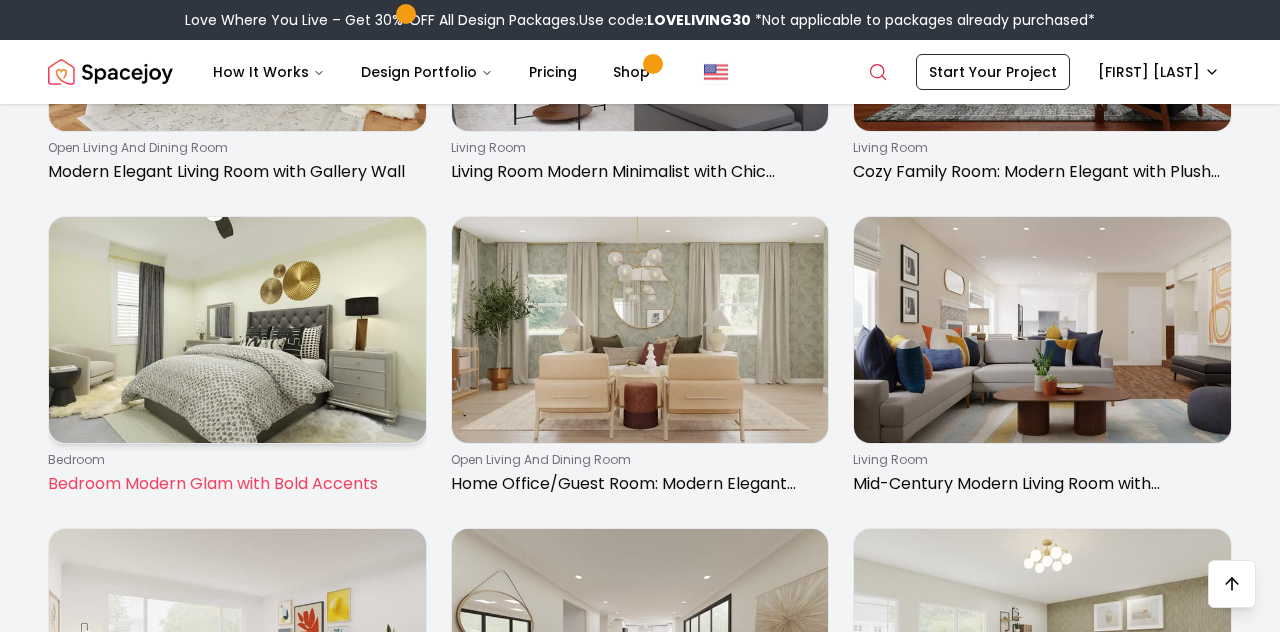 scroll, scrollTop: 2584, scrollLeft: 0, axis: vertical 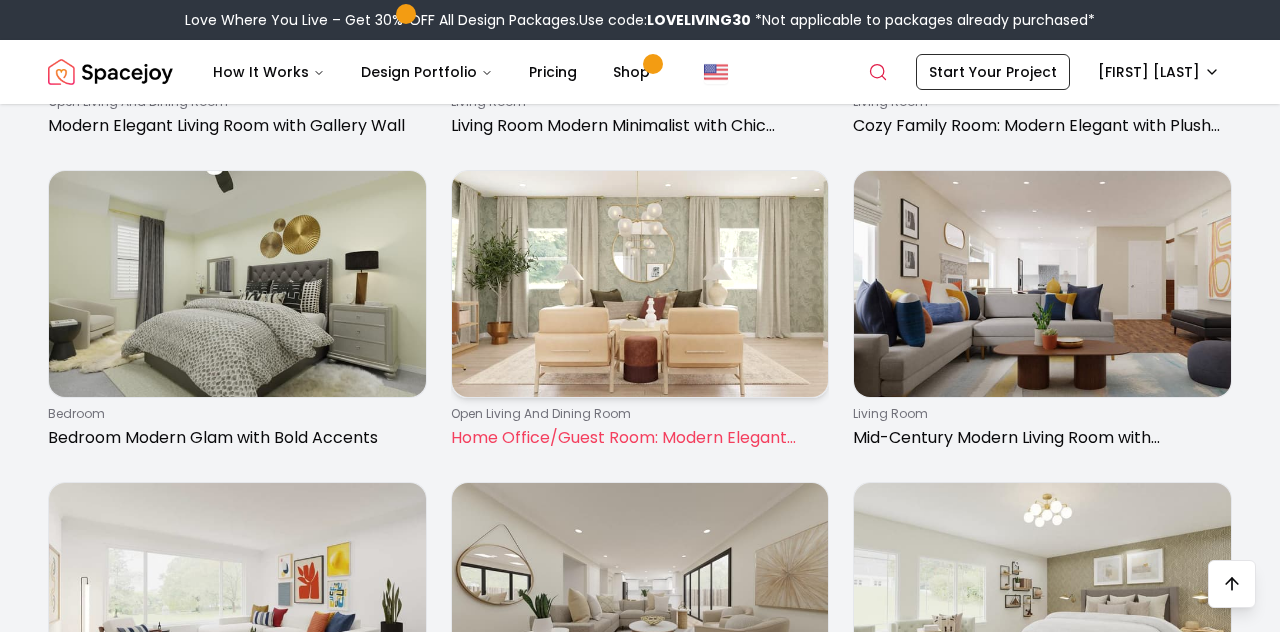 click on "open living and dining room Home Office/Guest Room: Modern Elegant with Warm Tones" at bounding box center [640, 314] 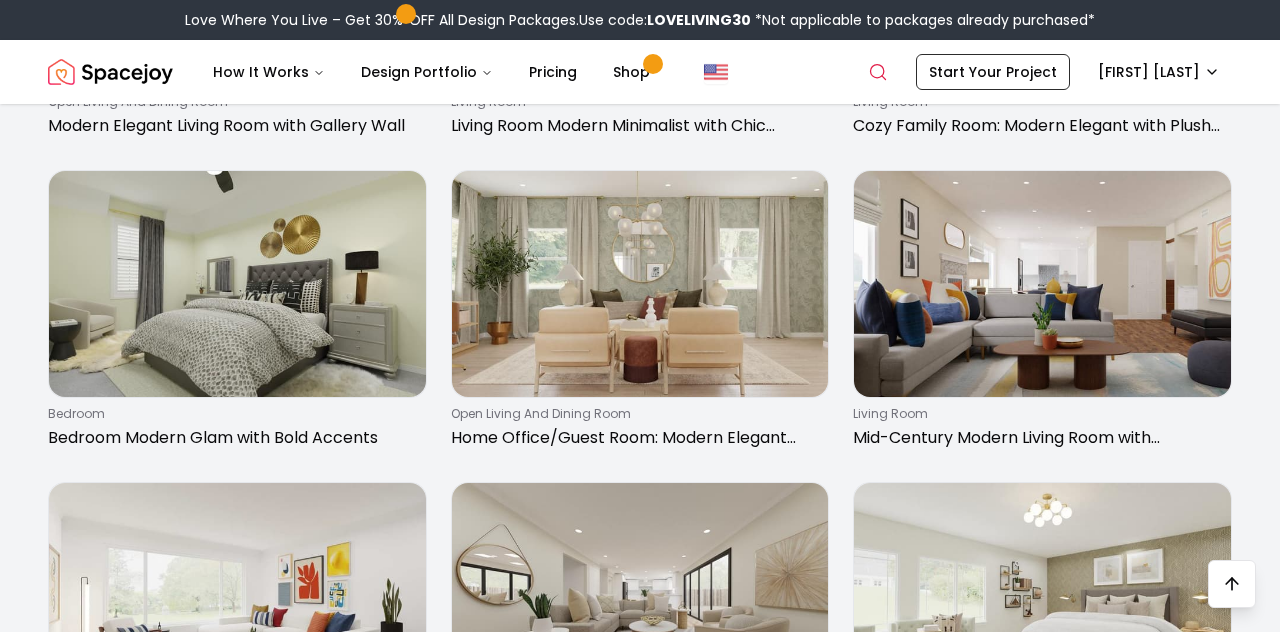 scroll, scrollTop: 2943, scrollLeft: 0, axis: vertical 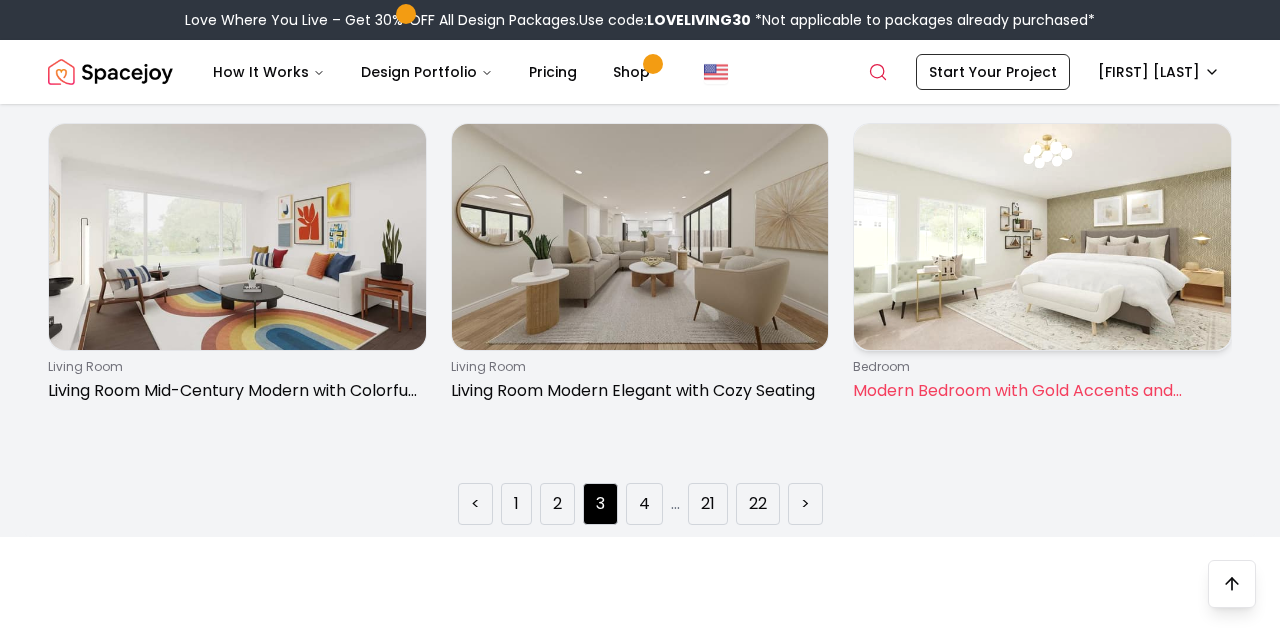 click on "bedroom" at bounding box center (1038, 367) 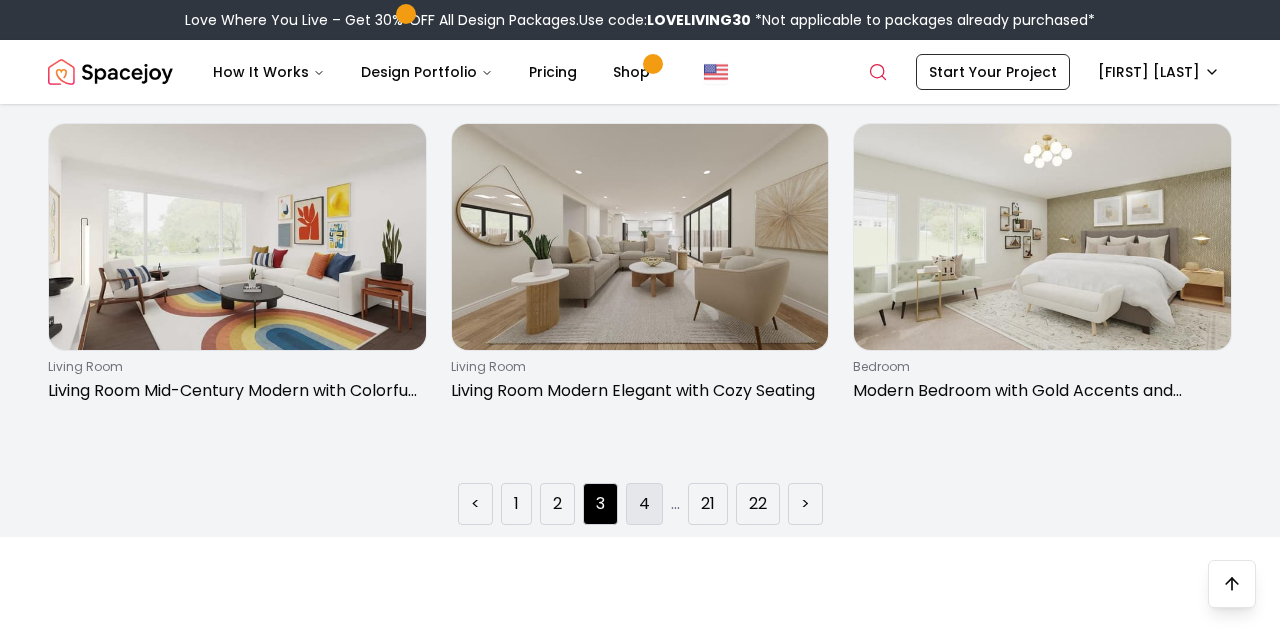 click on "4" at bounding box center (644, 504) 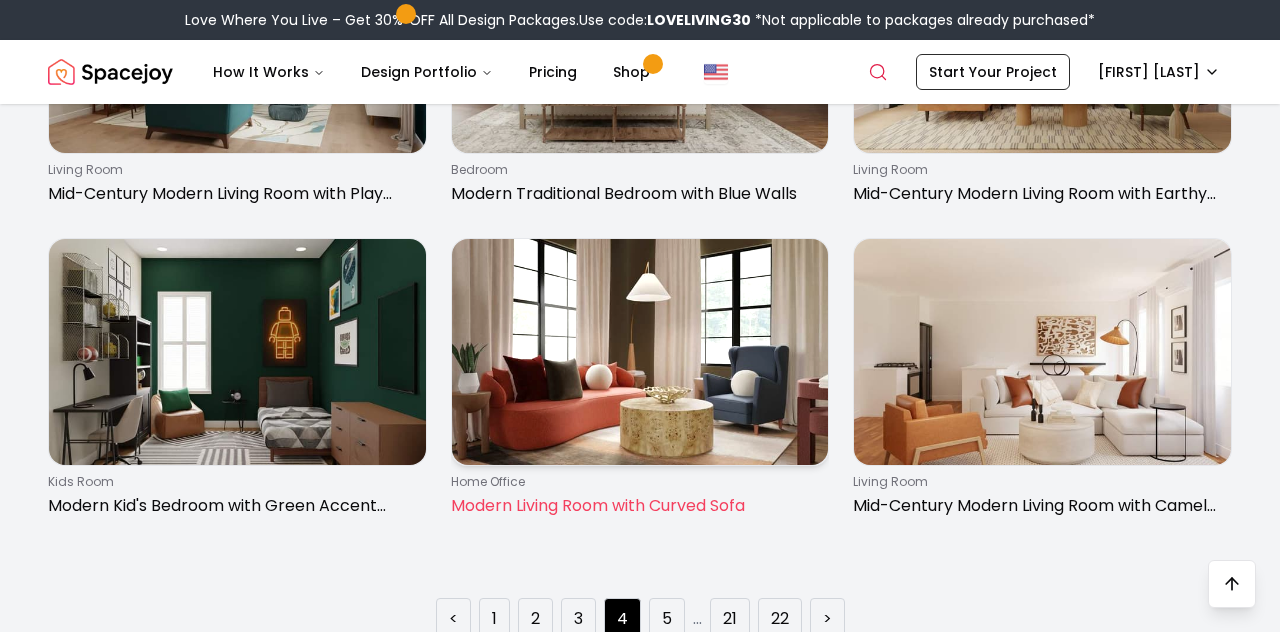 scroll, scrollTop: 2903, scrollLeft: 0, axis: vertical 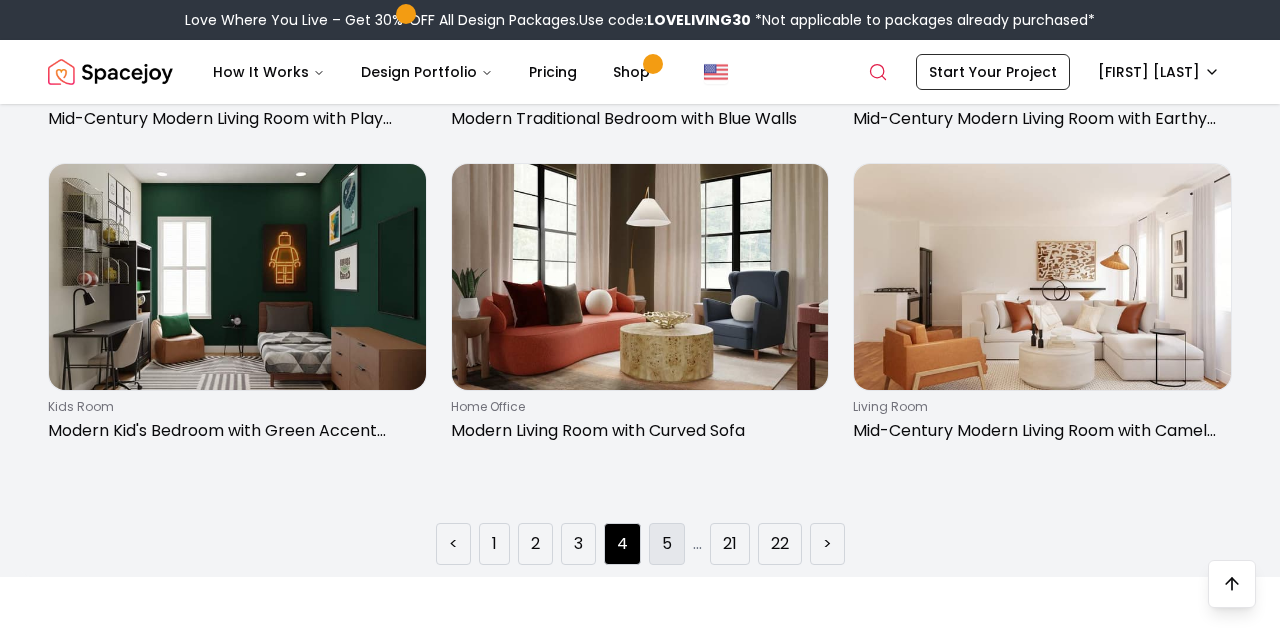 click on "5" at bounding box center (667, 544) 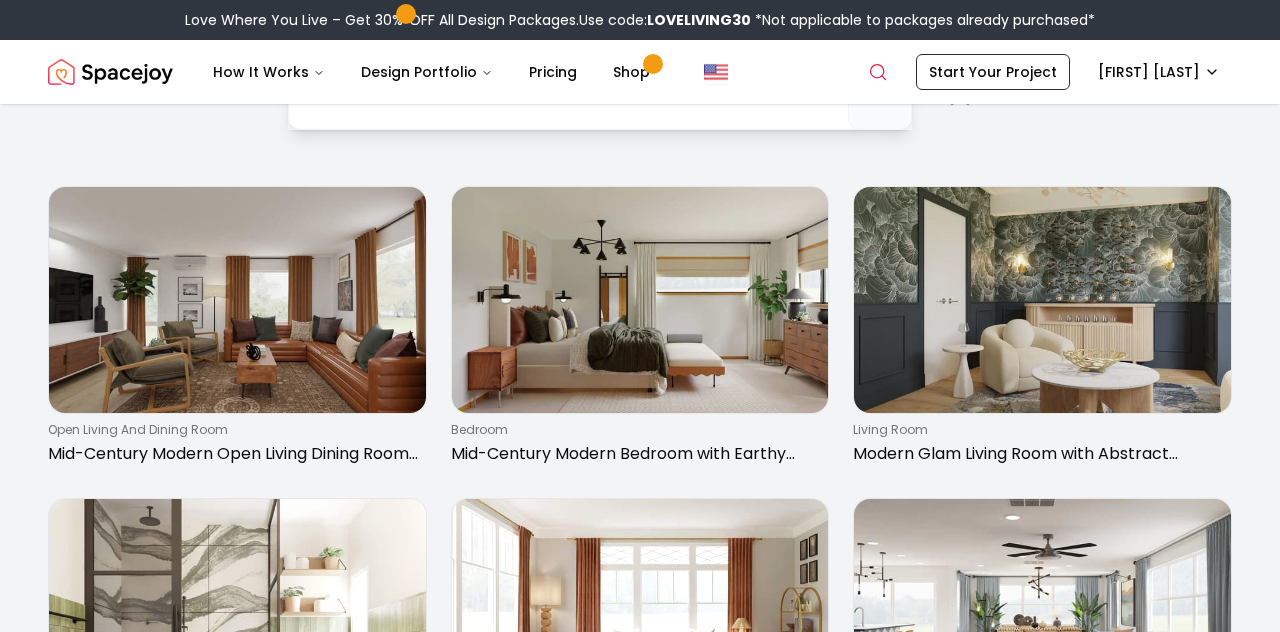 scroll, scrollTop: 189, scrollLeft: 0, axis: vertical 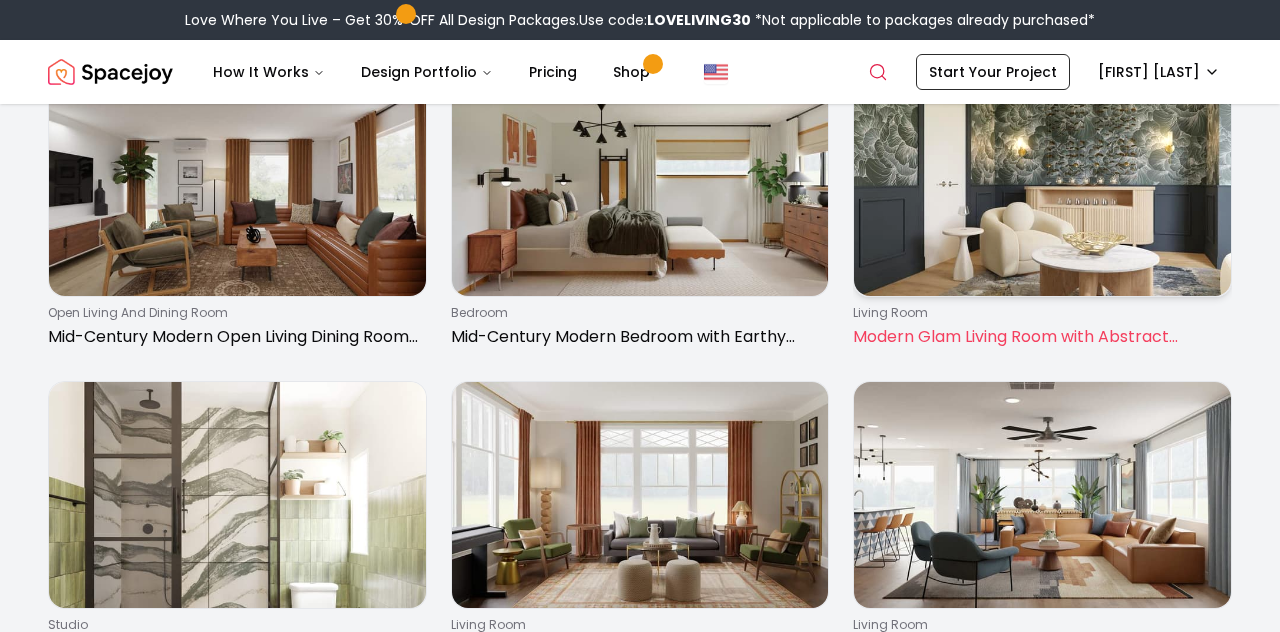 click on "living room Modern Glam Living Room with Abstract Wallpaper" at bounding box center [1042, 213] 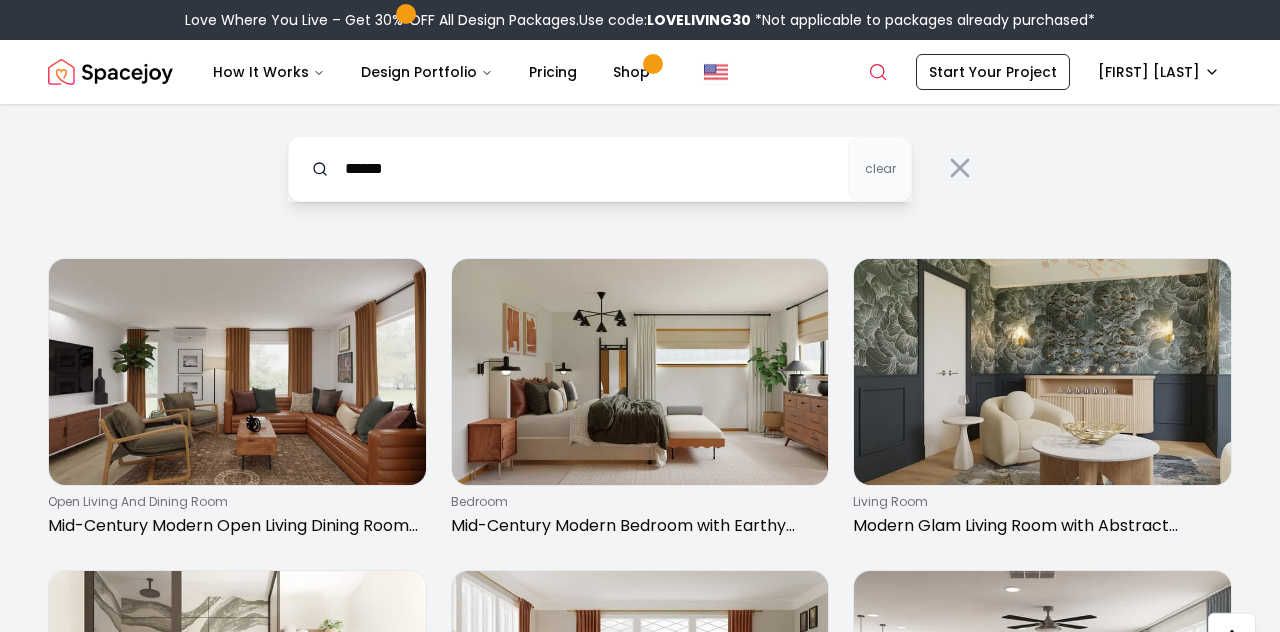 scroll, scrollTop: 0, scrollLeft: 0, axis: both 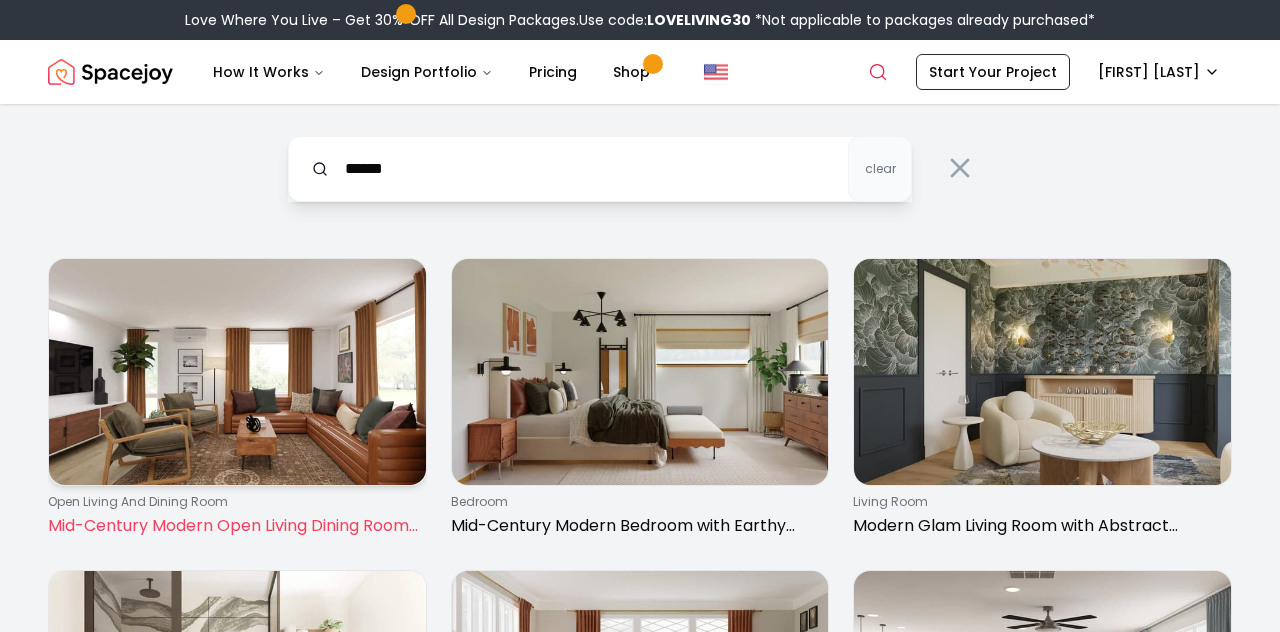 click at bounding box center (237, 372) 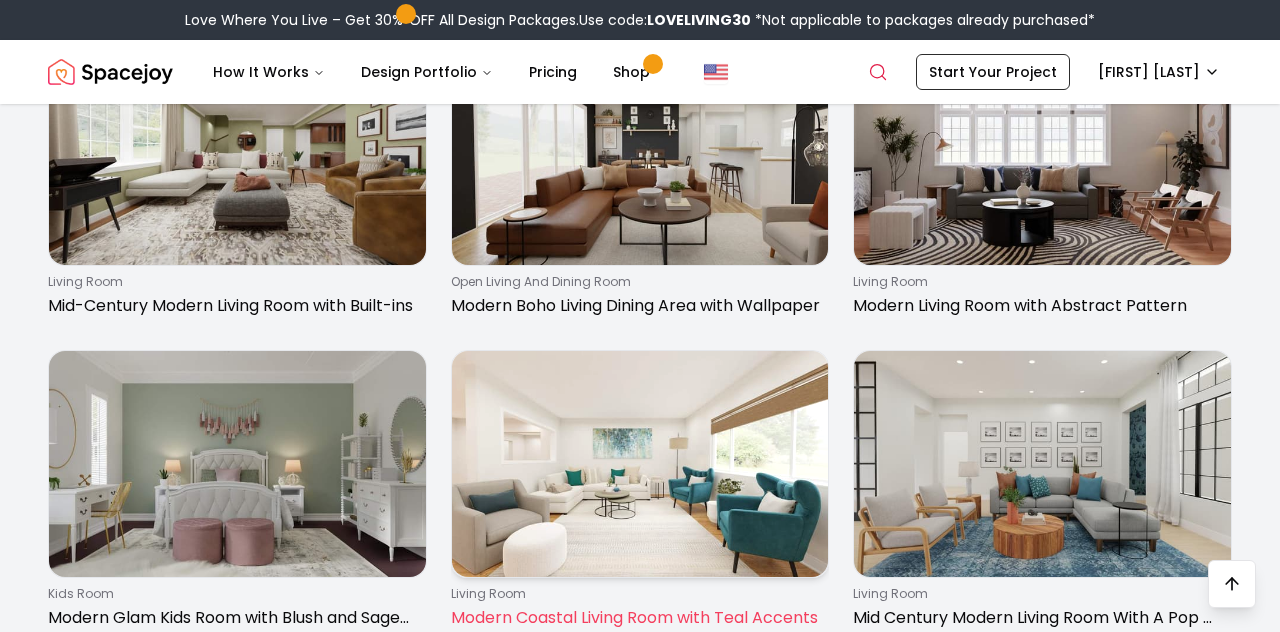 scroll, scrollTop: 2109, scrollLeft: 0, axis: vertical 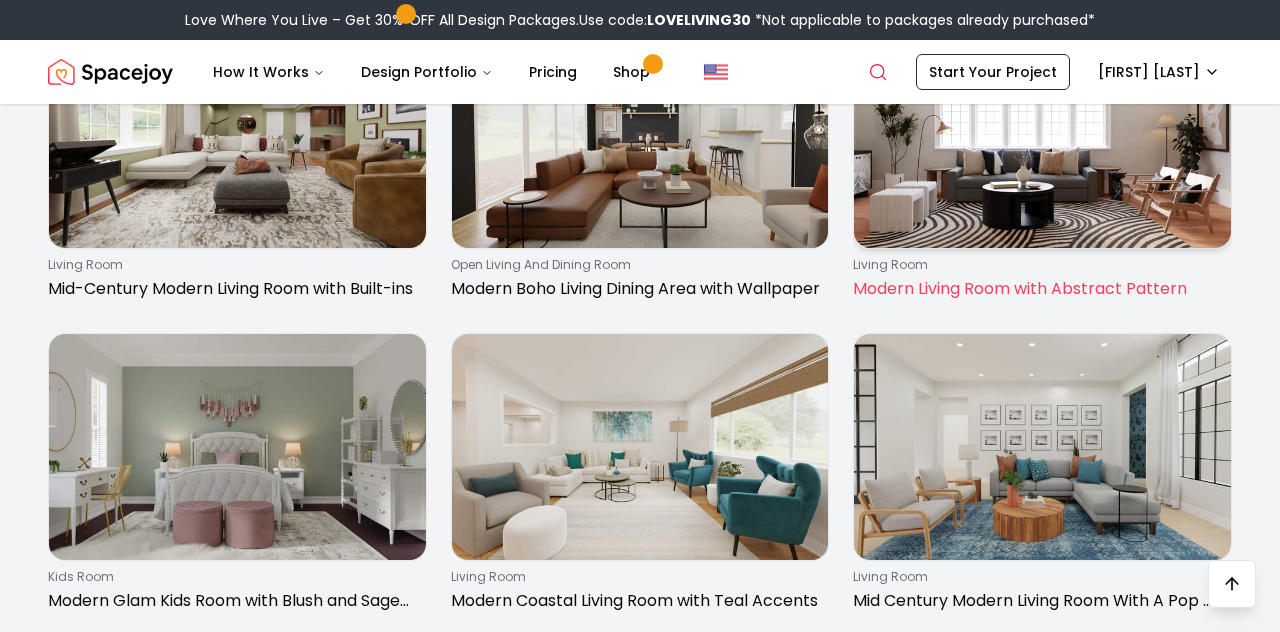 click at bounding box center [1042, 135] 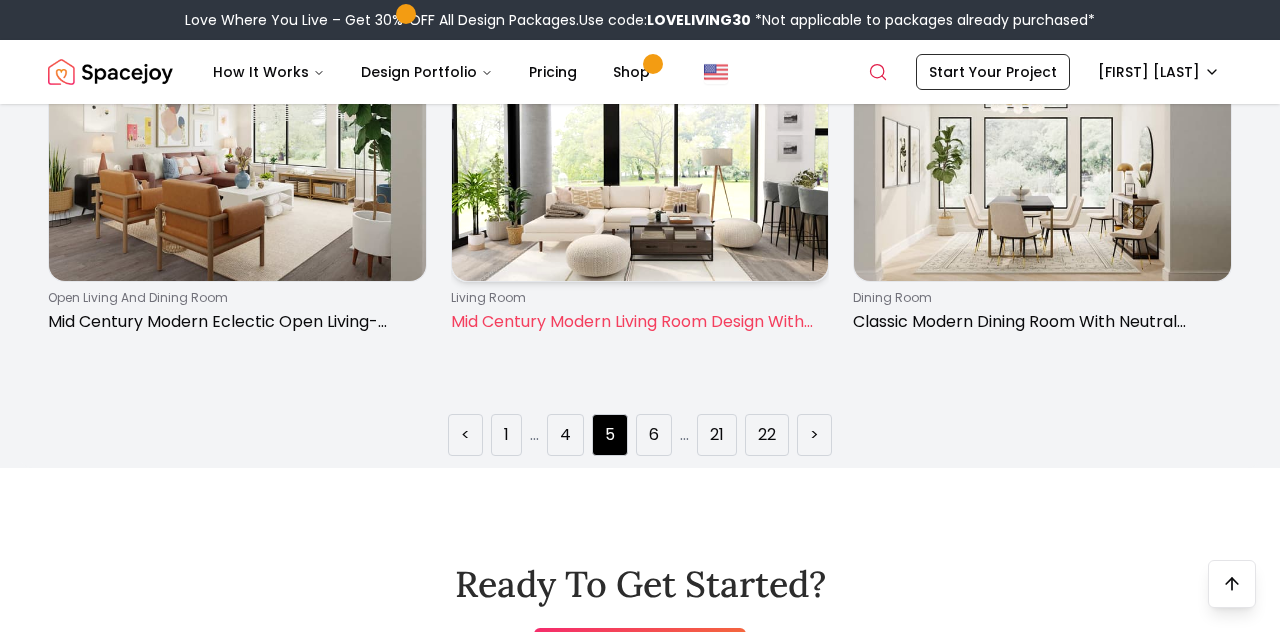 scroll, scrollTop: 3080, scrollLeft: 0, axis: vertical 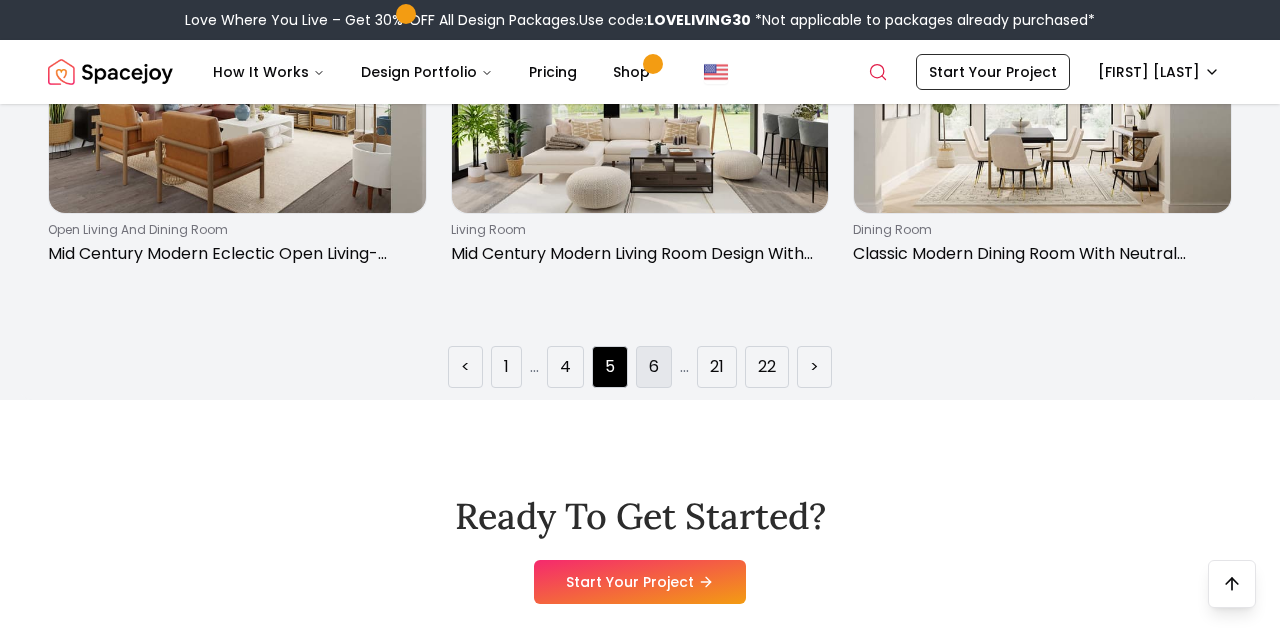 click on "6" at bounding box center [654, 367] 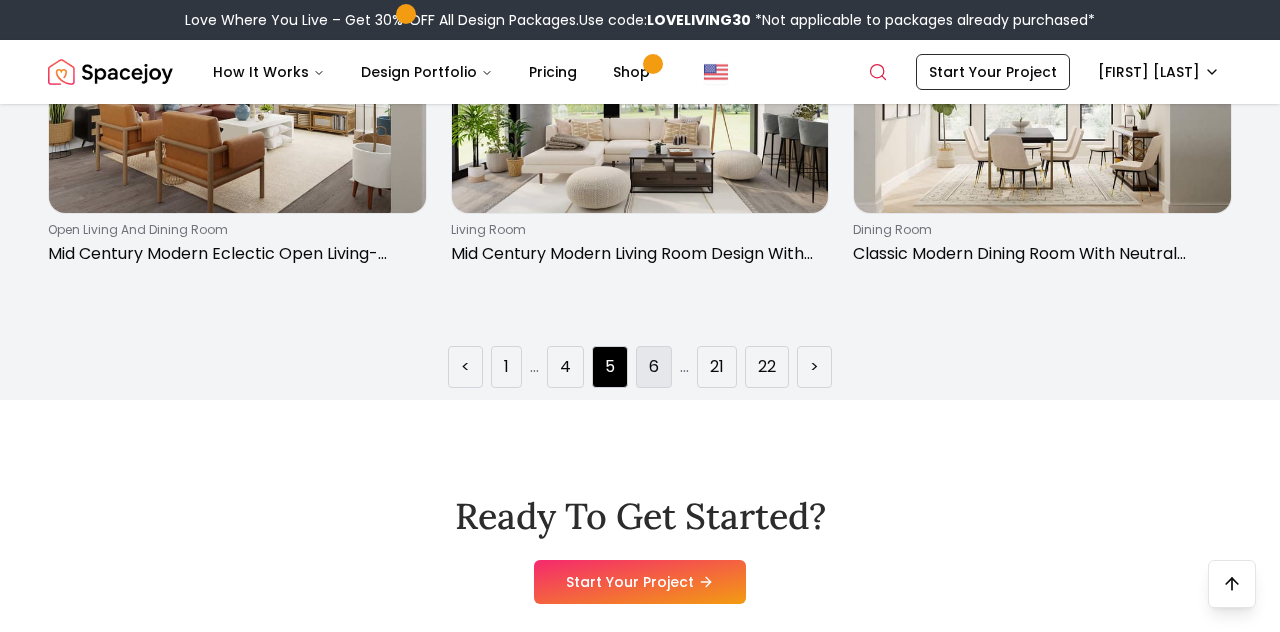 click on "6" at bounding box center (654, 367) 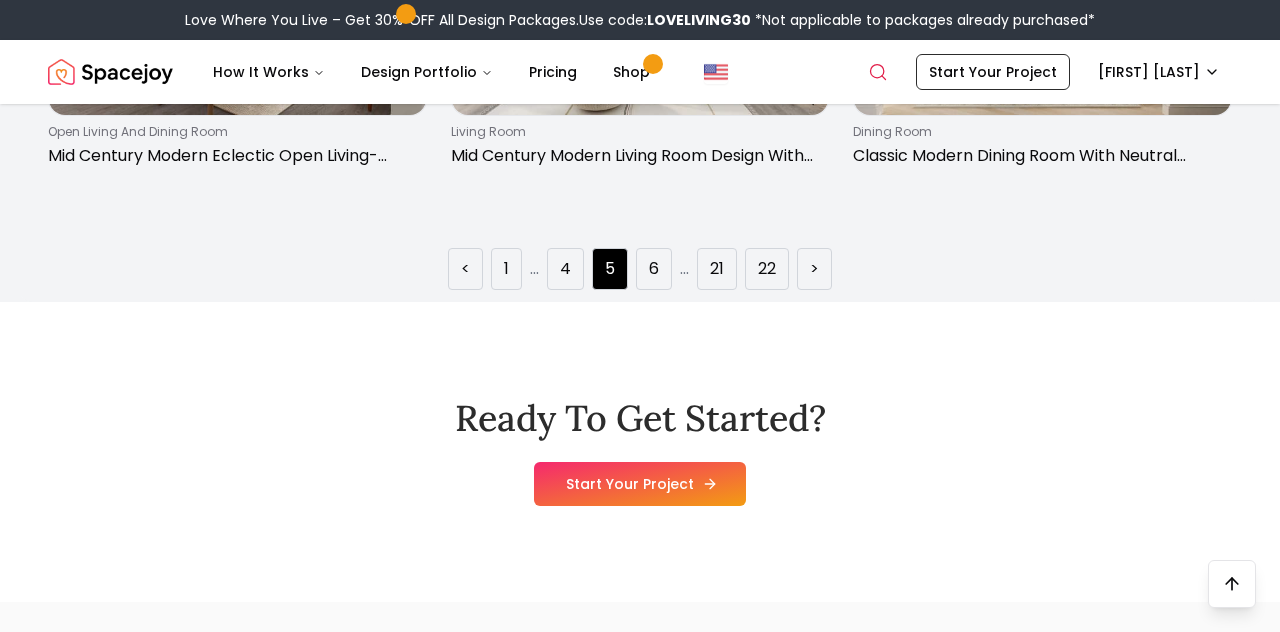 scroll, scrollTop: 3180, scrollLeft: 0, axis: vertical 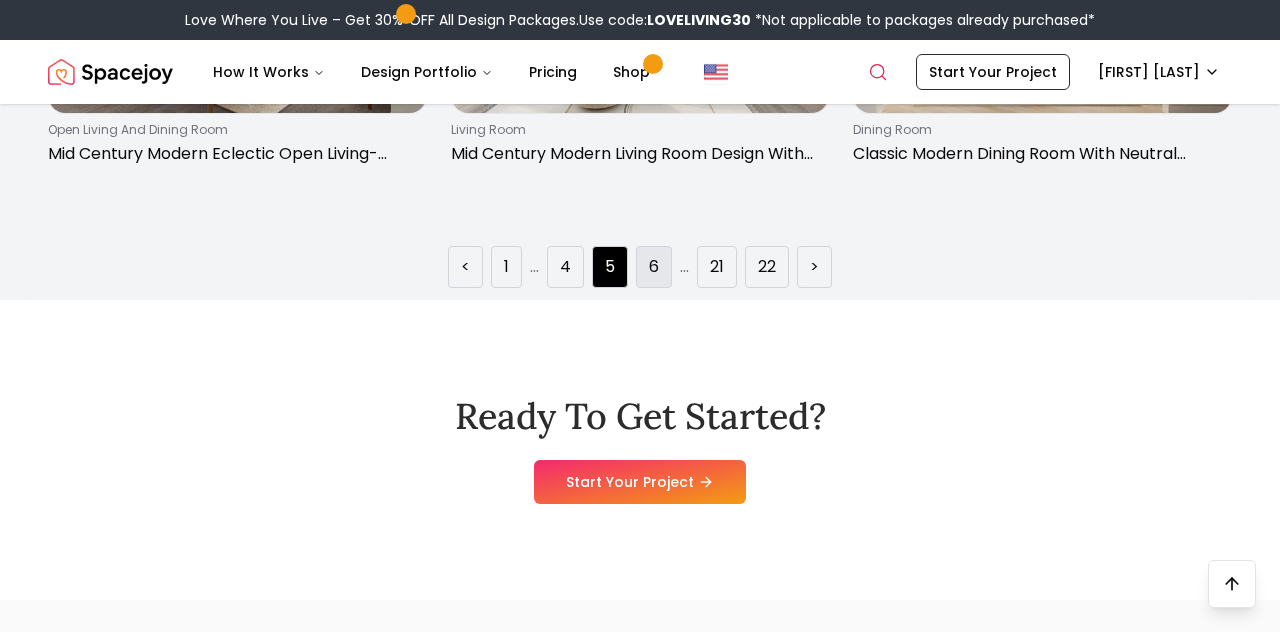 click on "6" at bounding box center (654, 267) 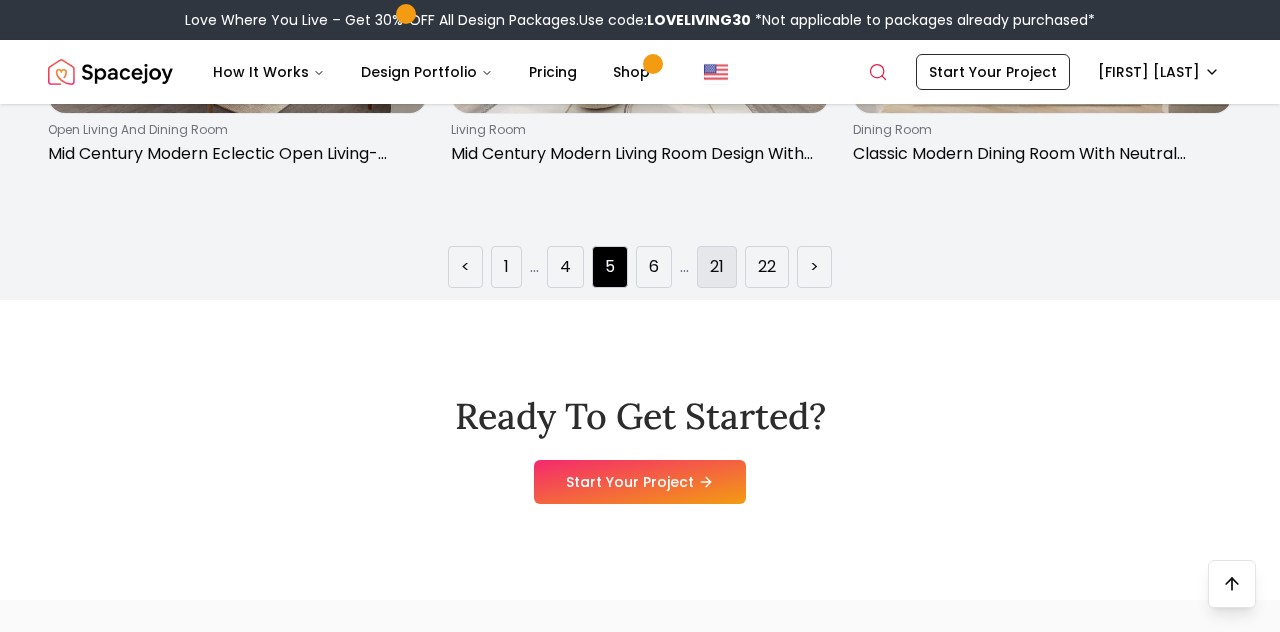 click on "21" at bounding box center [717, 267] 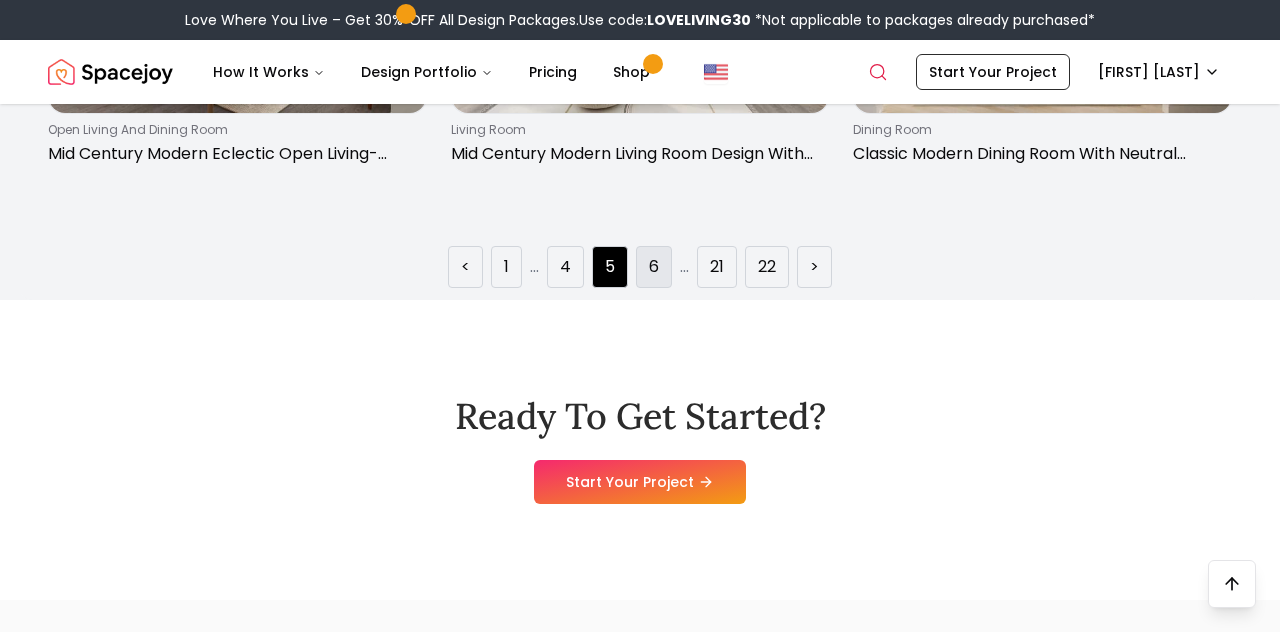 click on "6" at bounding box center (654, 267) 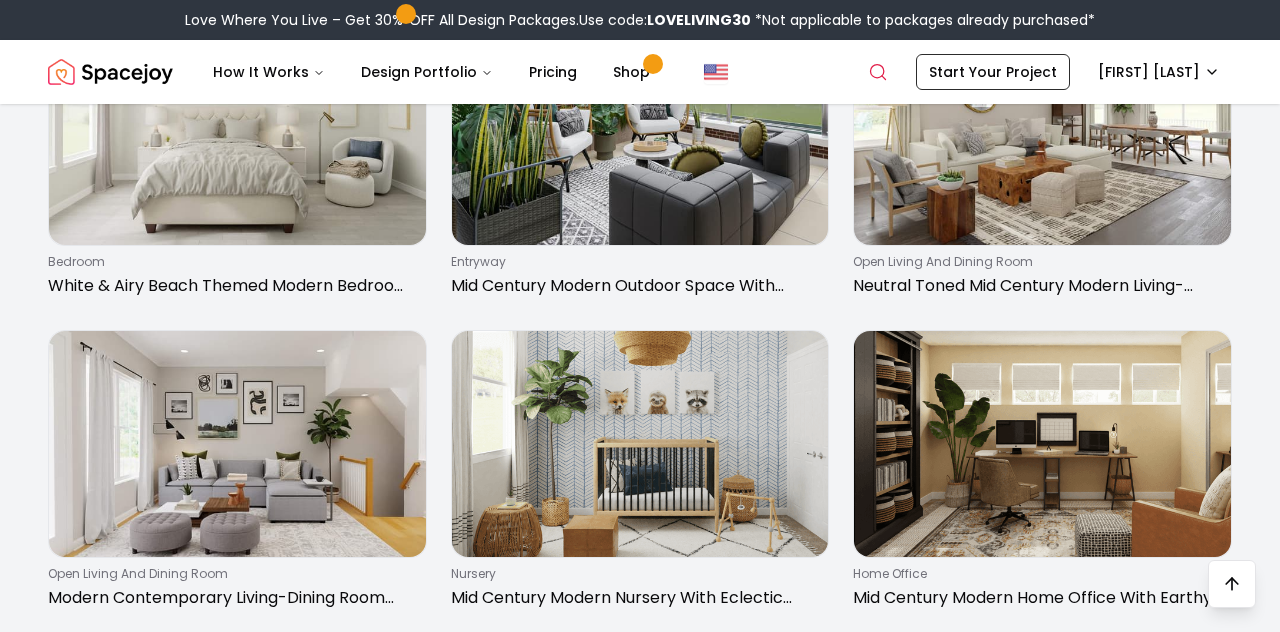 scroll, scrollTop: 508, scrollLeft: 0, axis: vertical 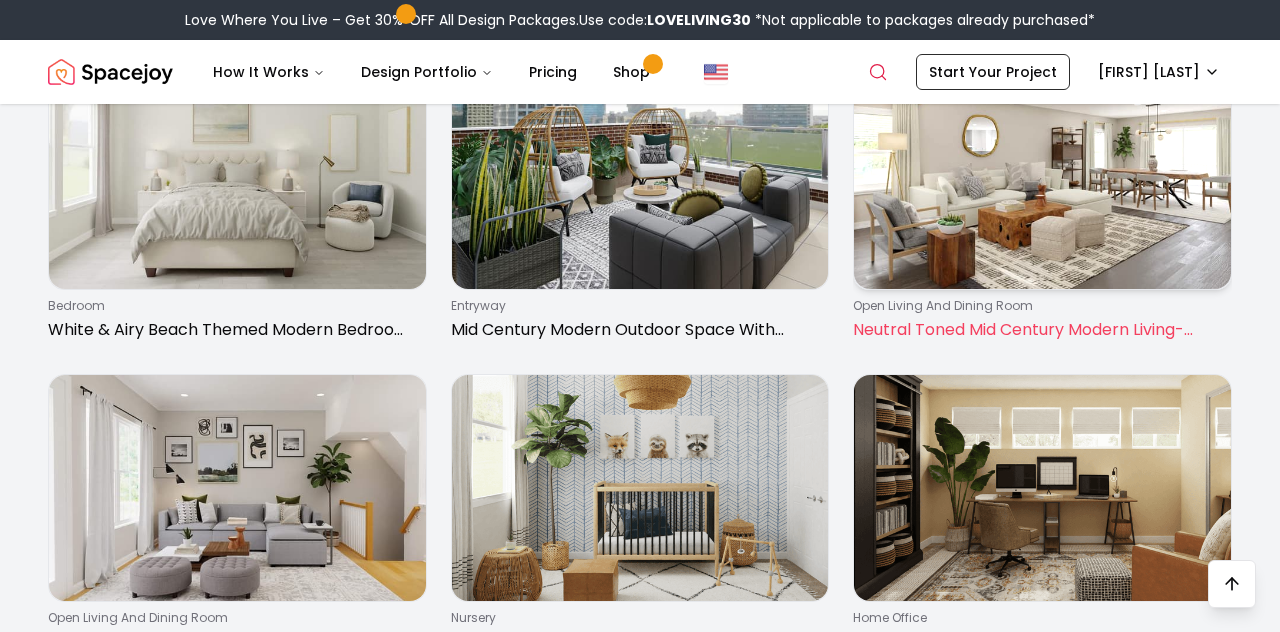 click at bounding box center (1042, 176) 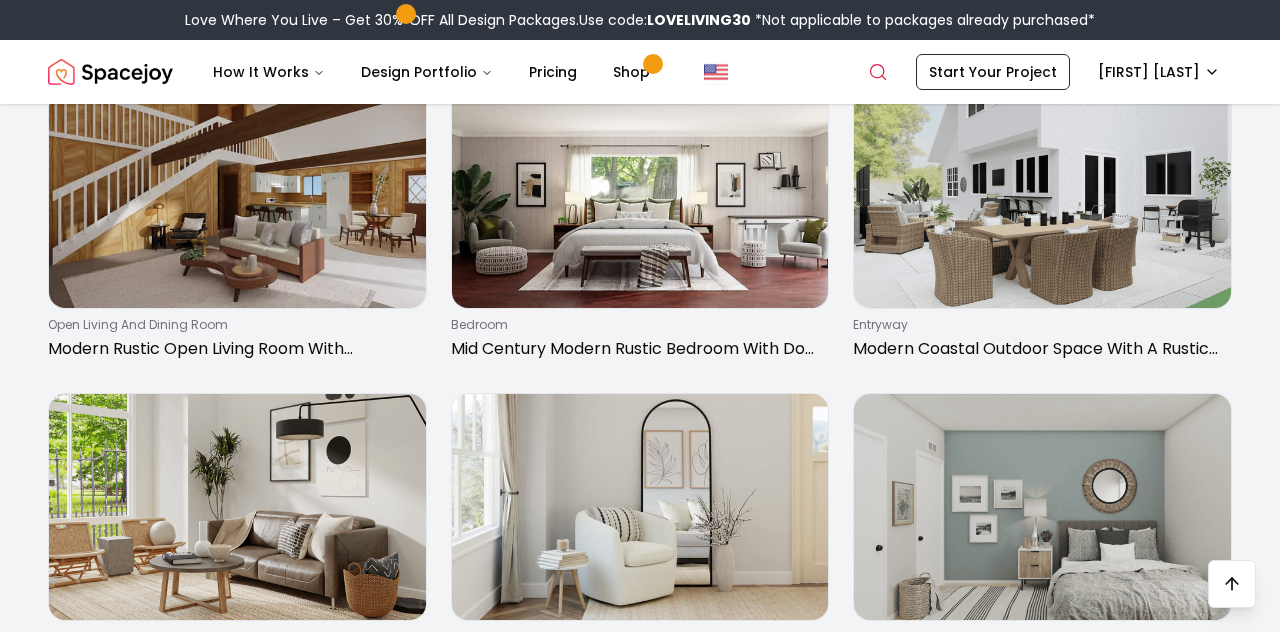 scroll, scrollTop: 1273, scrollLeft: 0, axis: vertical 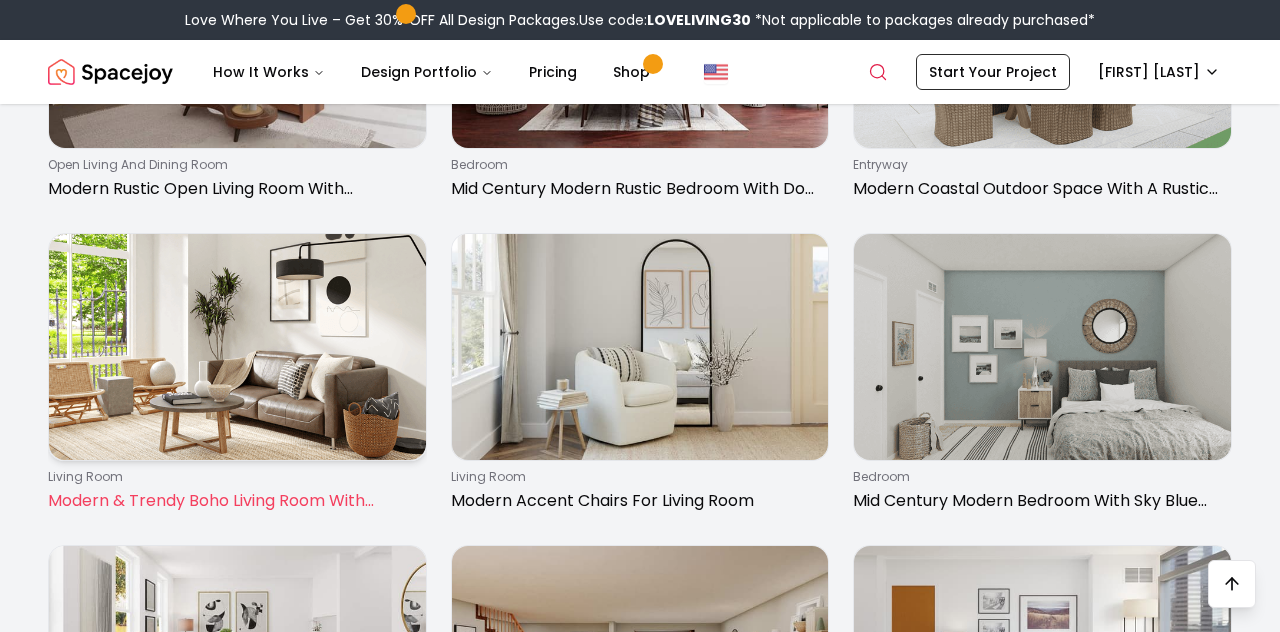 click on "living room Modern & Trendy Boho Living Room With Japandi Decor" at bounding box center [233, 491] 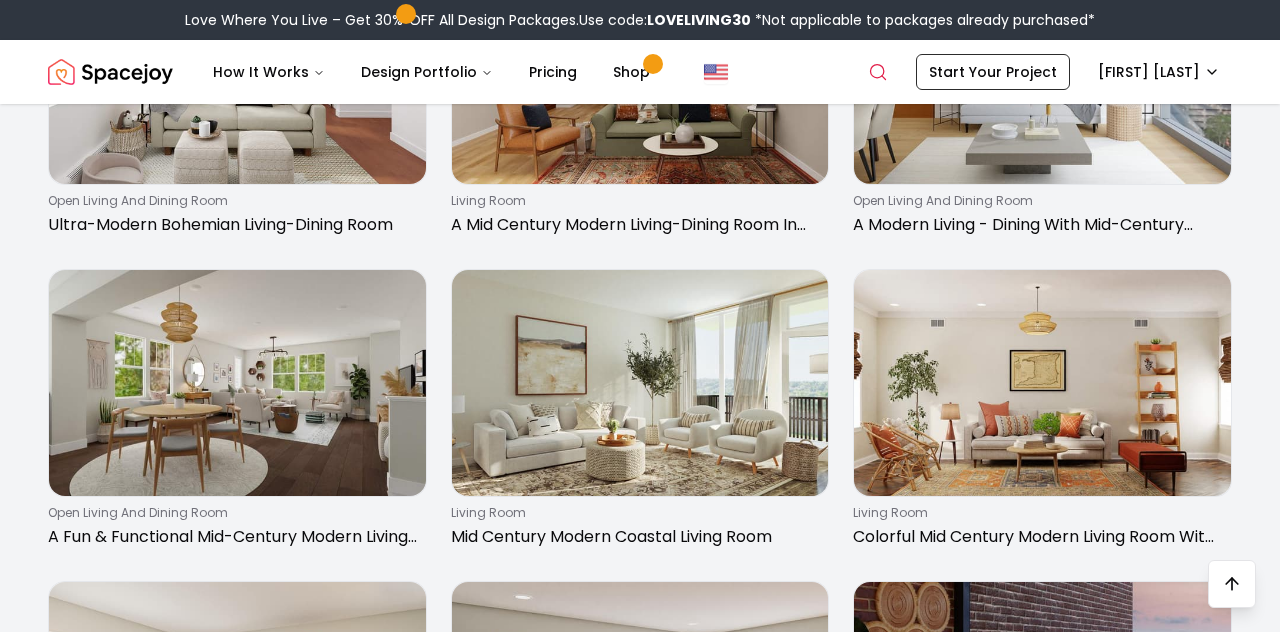 scroll, scrollTop: 1872, scrollLeft: 0, axis: vertical 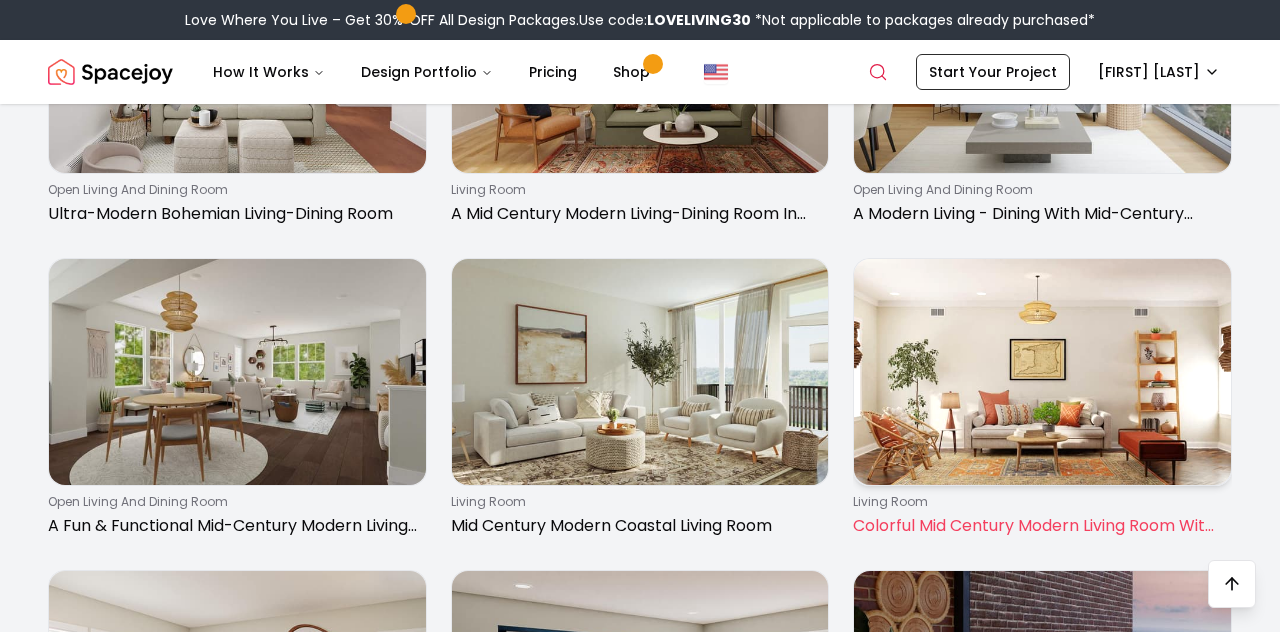 click on "Colorful Mid Century Modern Living Room With Rattan Furniture" at bounding box center (1038, 526) 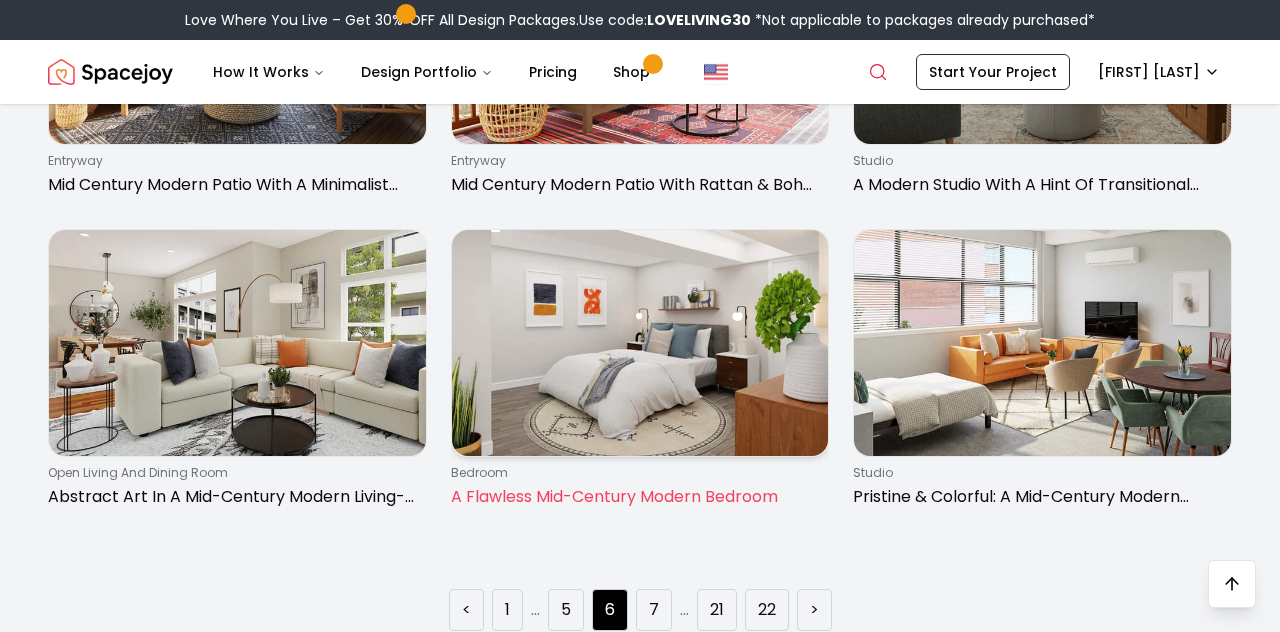 scroll, scrollTop: 2927, scrollLeft: 0, axis: vertical 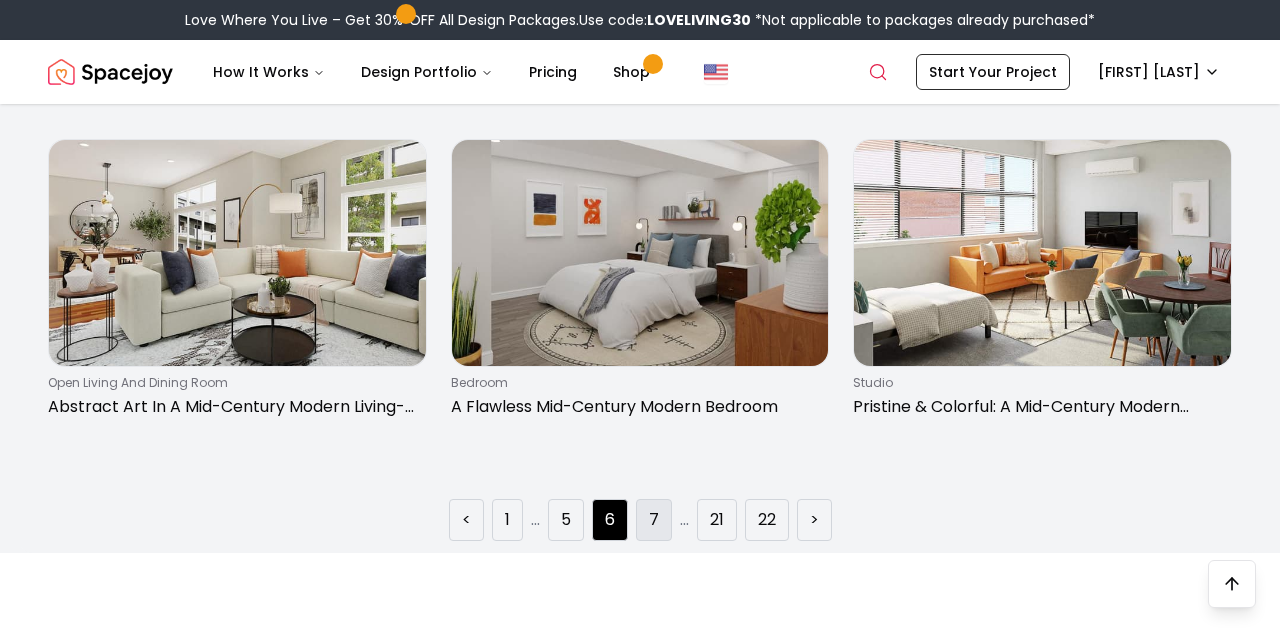 click on "7" at bounding box center [654, 520] 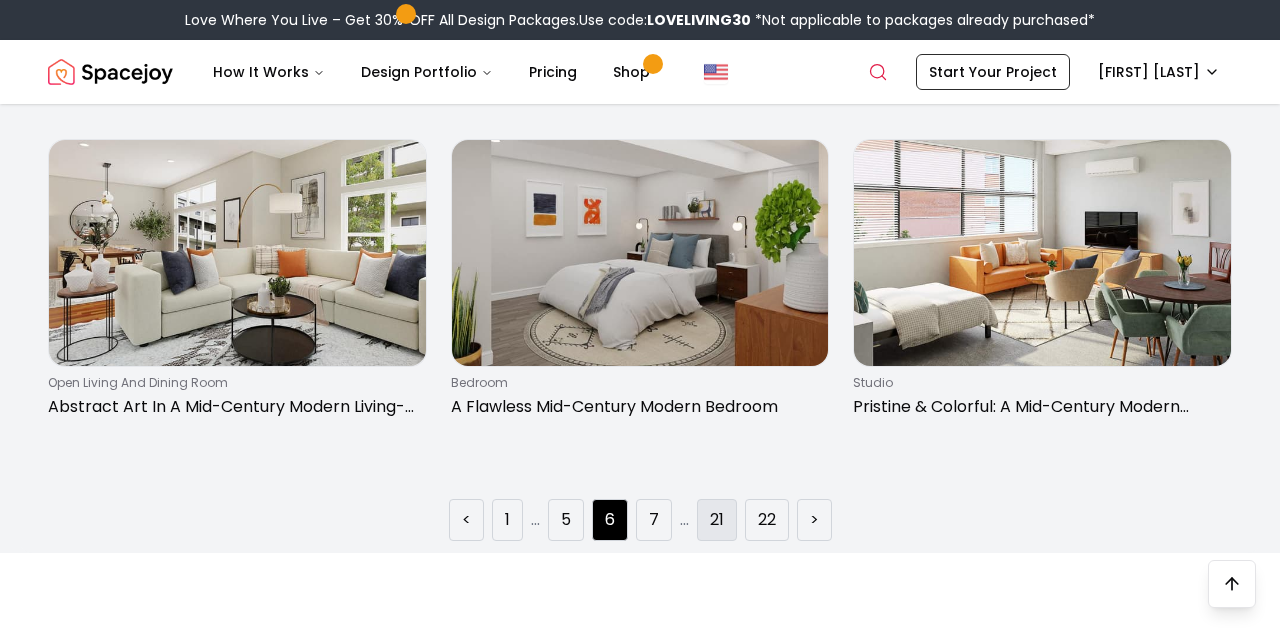 click on "21" at bounding box center (717, 520) 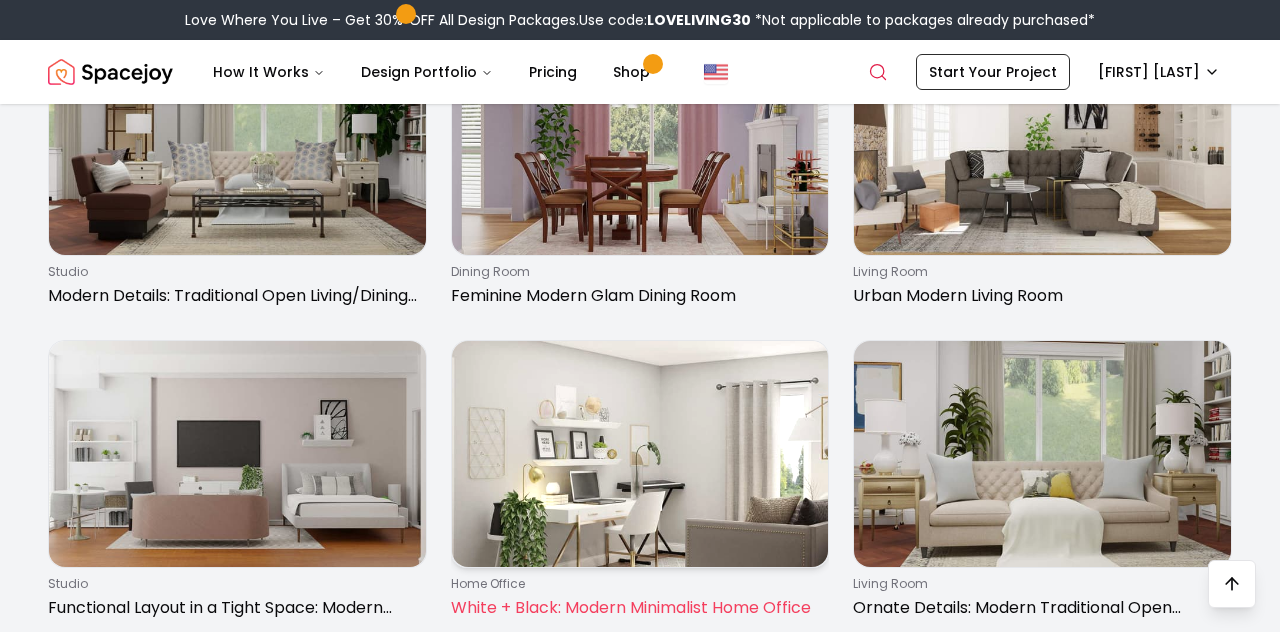 scroll, scrollTop: 1485, scrollLeft: 0, axis: vertical 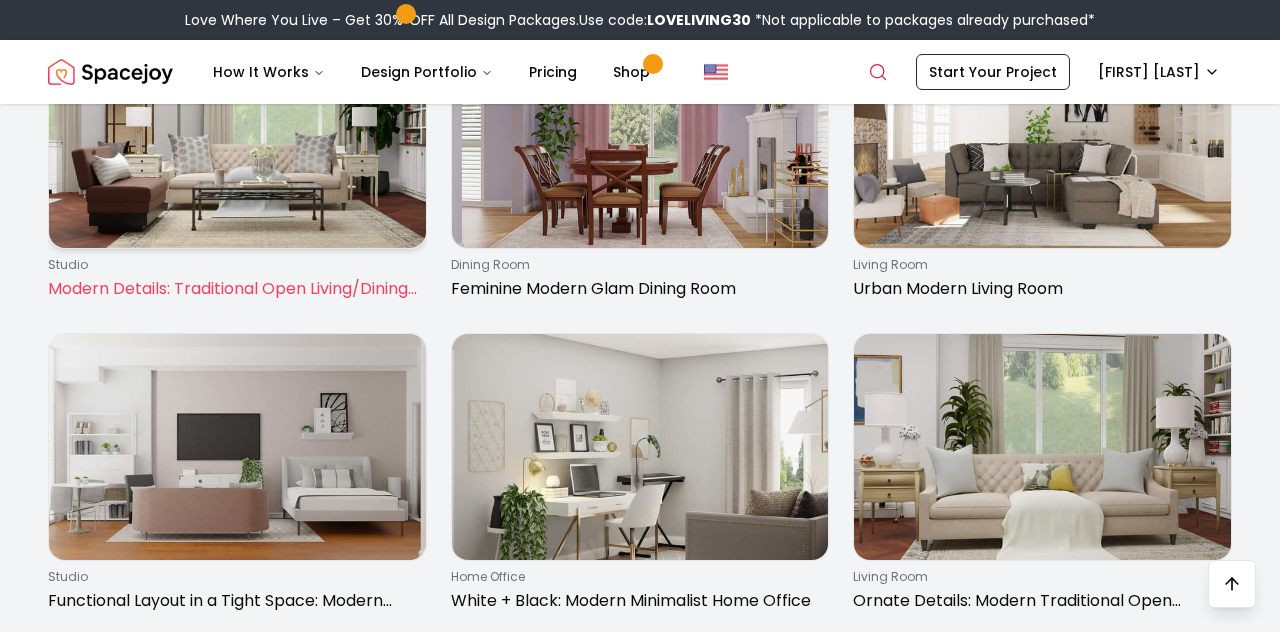 click on "Modern Details: Traditional Open Living/Dining Room" at bounding box center (233, 289) 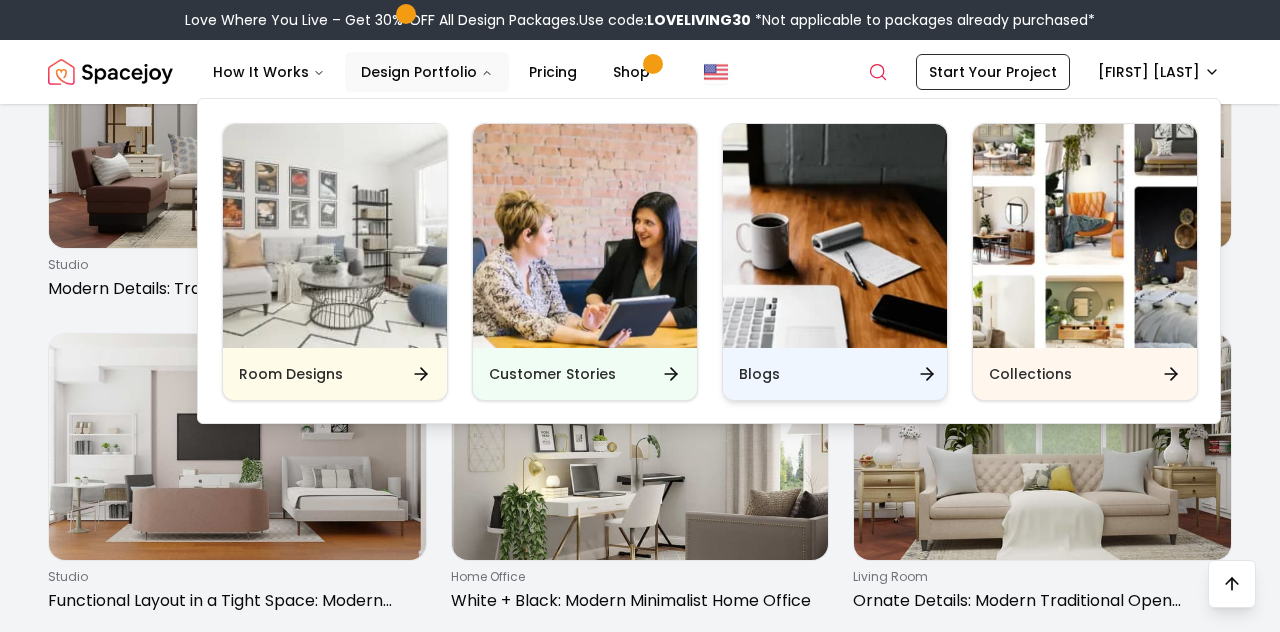 click on "Blogs" at bounding box center (835, 374) 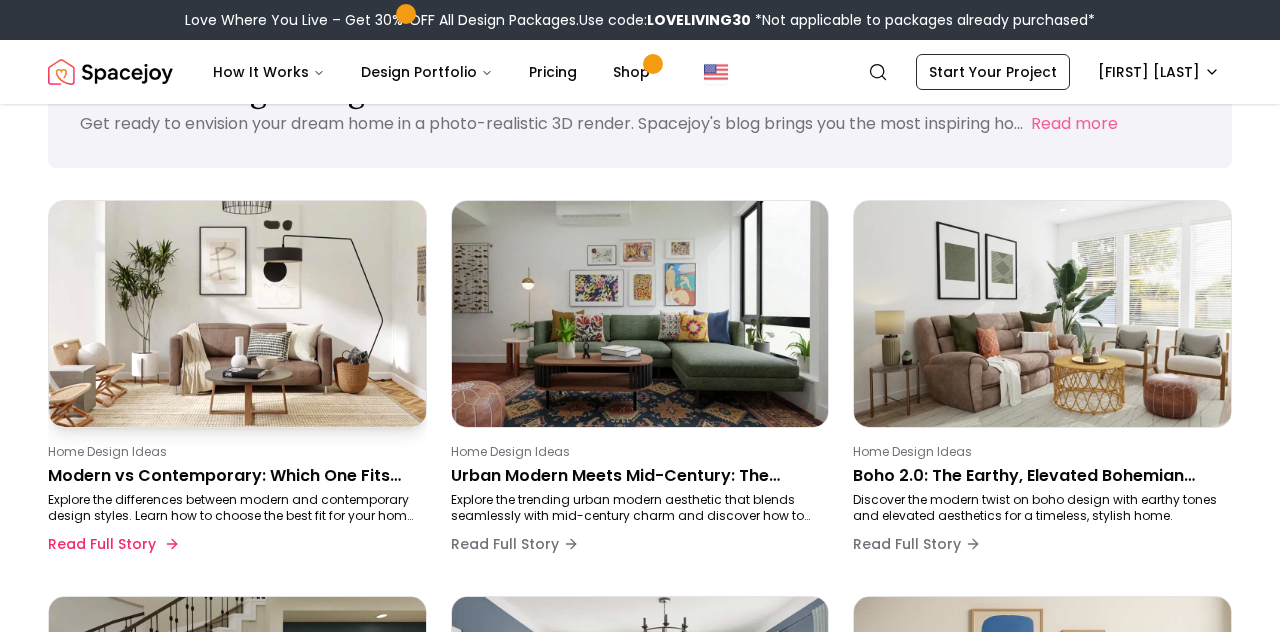 scroll, scrollTop: 97, scrollLeft: 0, axis: vertical 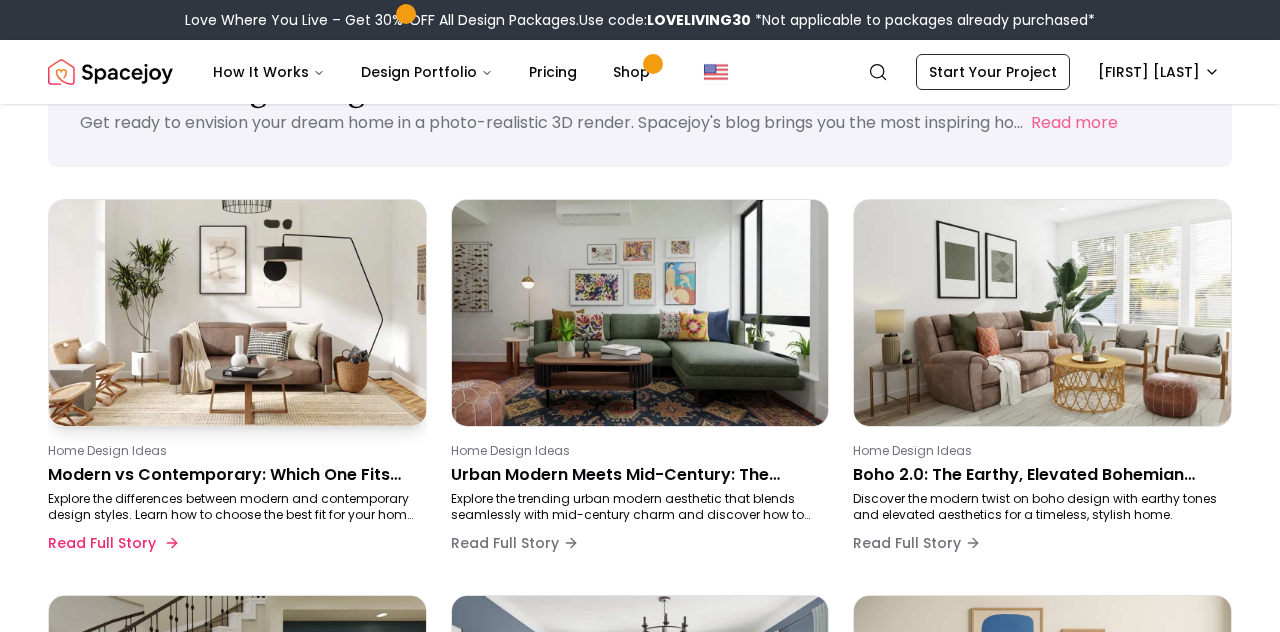 click on "Explore the differences between modern and contemporary design styles. Learn how to choose the best fit for your home decor." at bounding box center (233, 507) 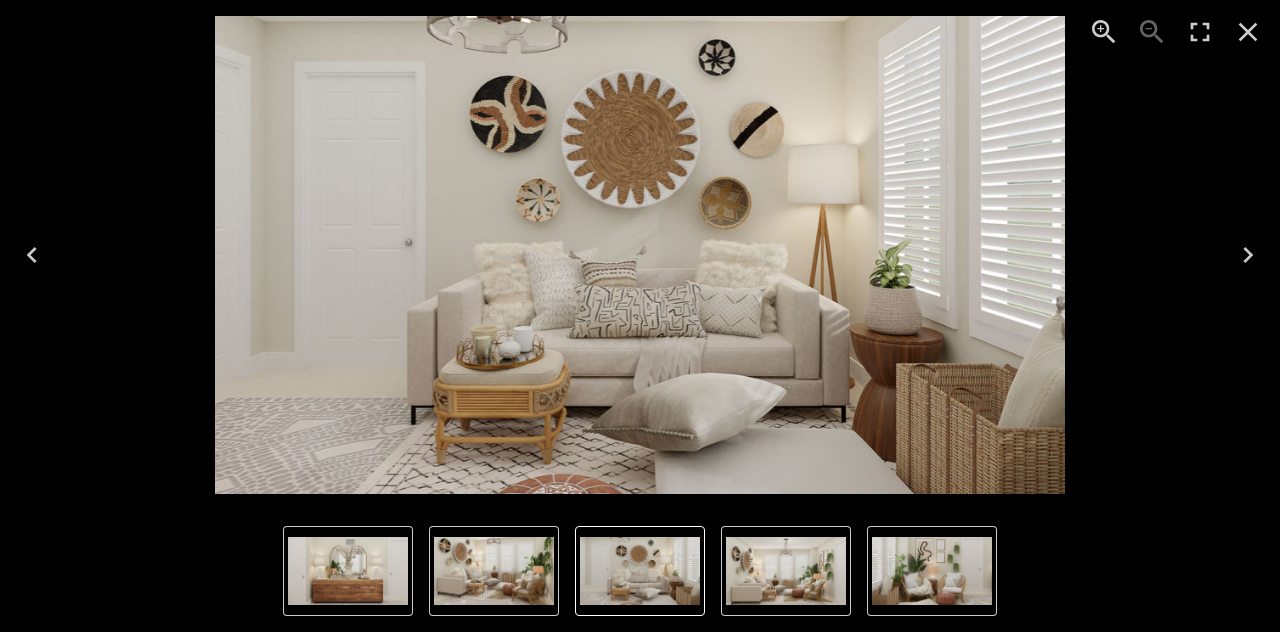 click 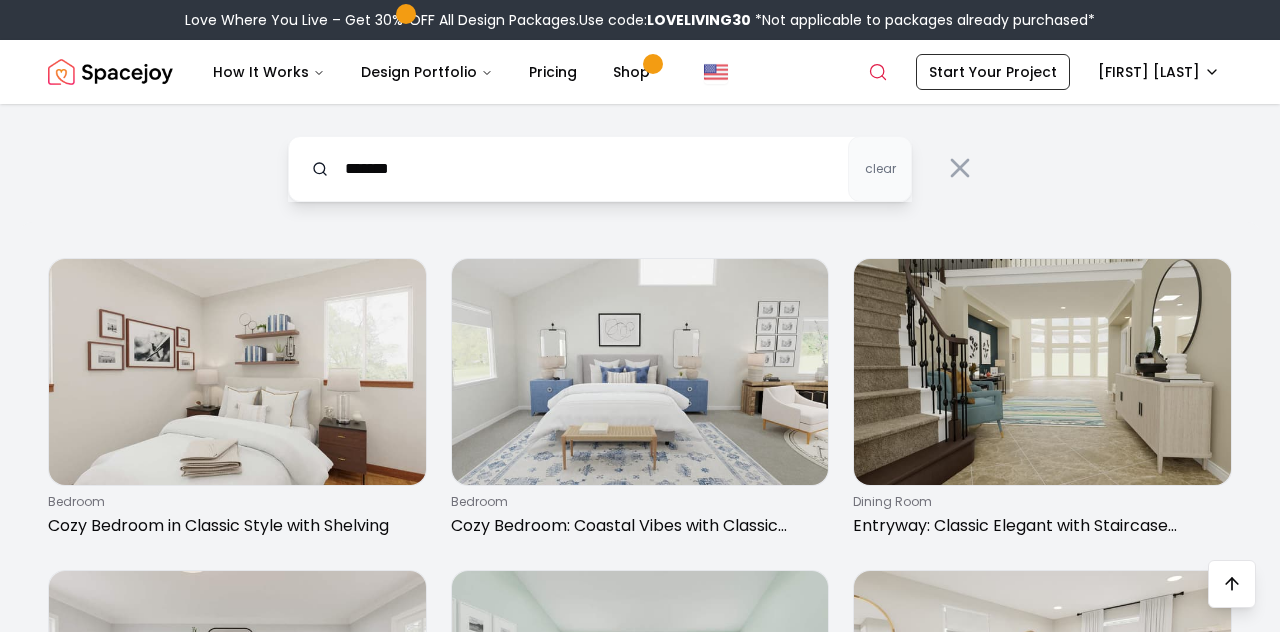 scroll, scrollTop: 1397, scrollLeft: 0, axis: vertical 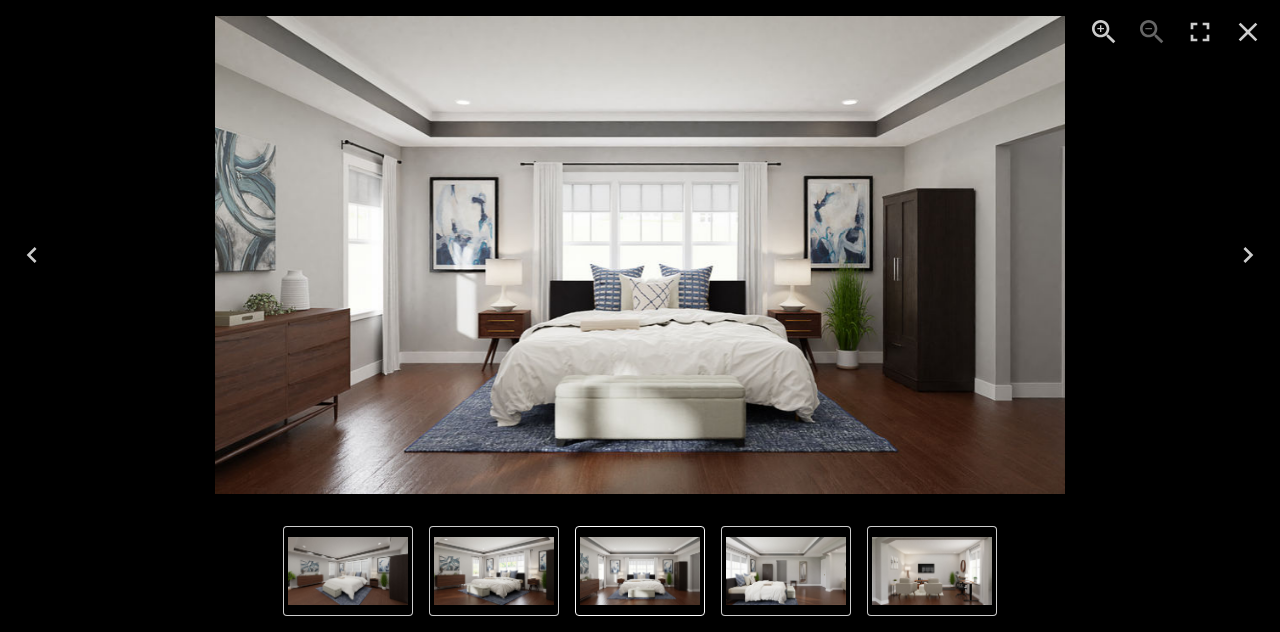 click 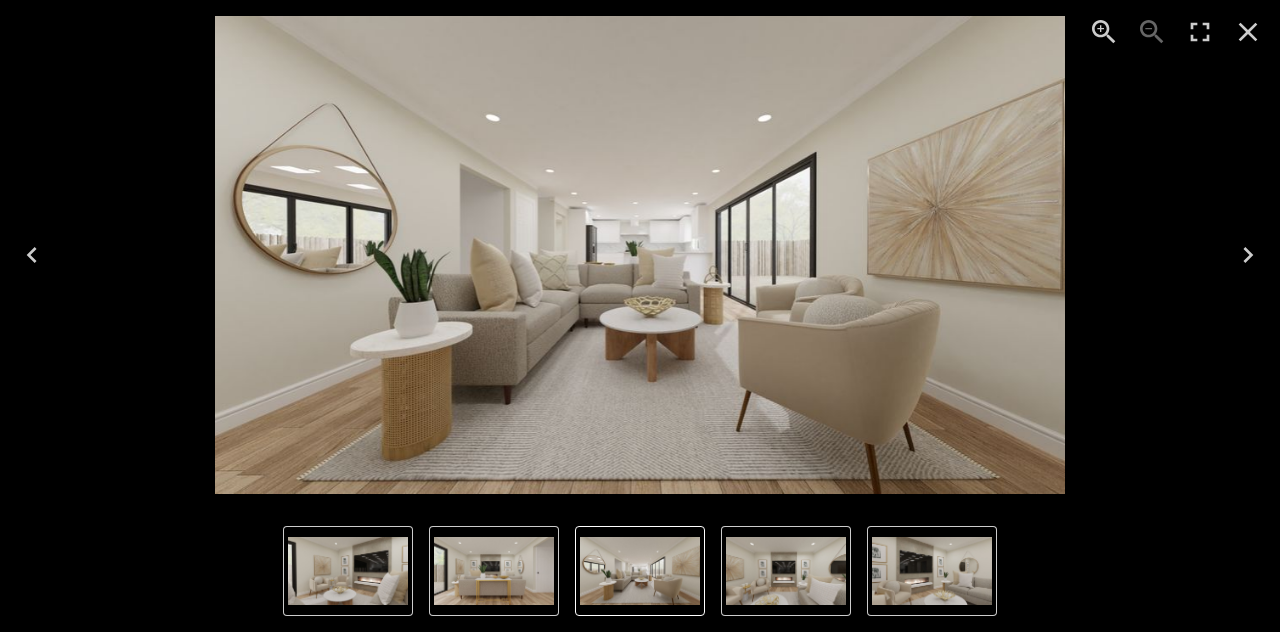 scroll, scrollTop: 0, scrollLeft: 0, axis: both 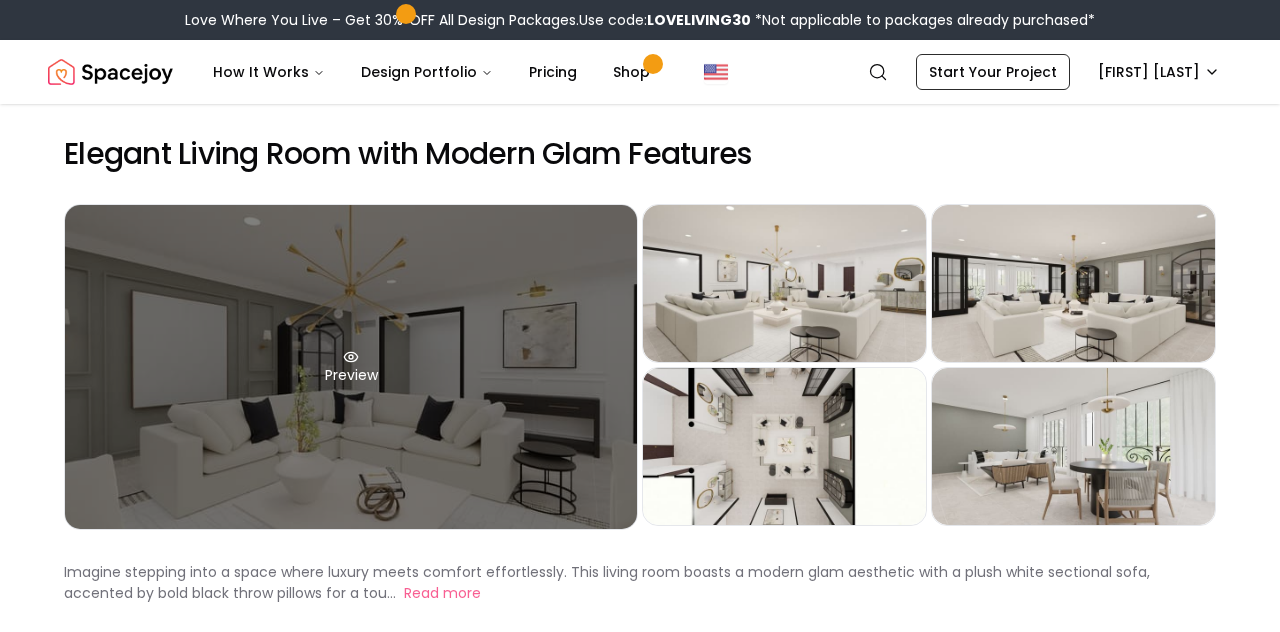 click on "Preview" at bounding box center [351, 367] 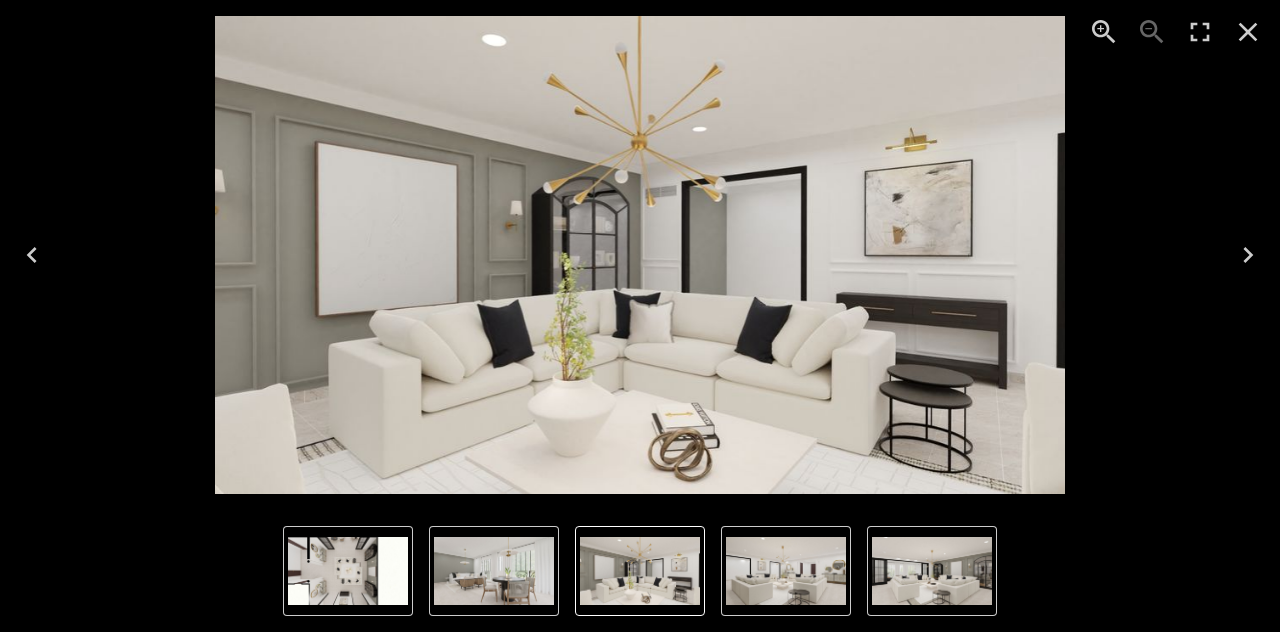 click 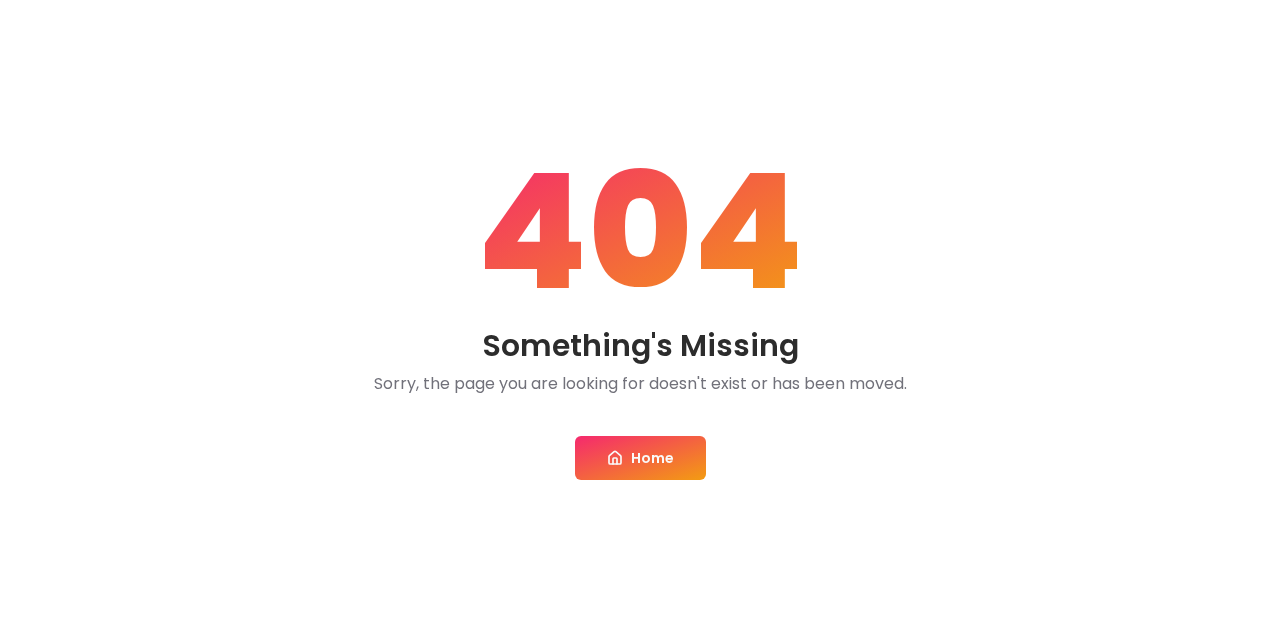 scroll, scrollTop: 0, scrollLeft: 0, axis: both 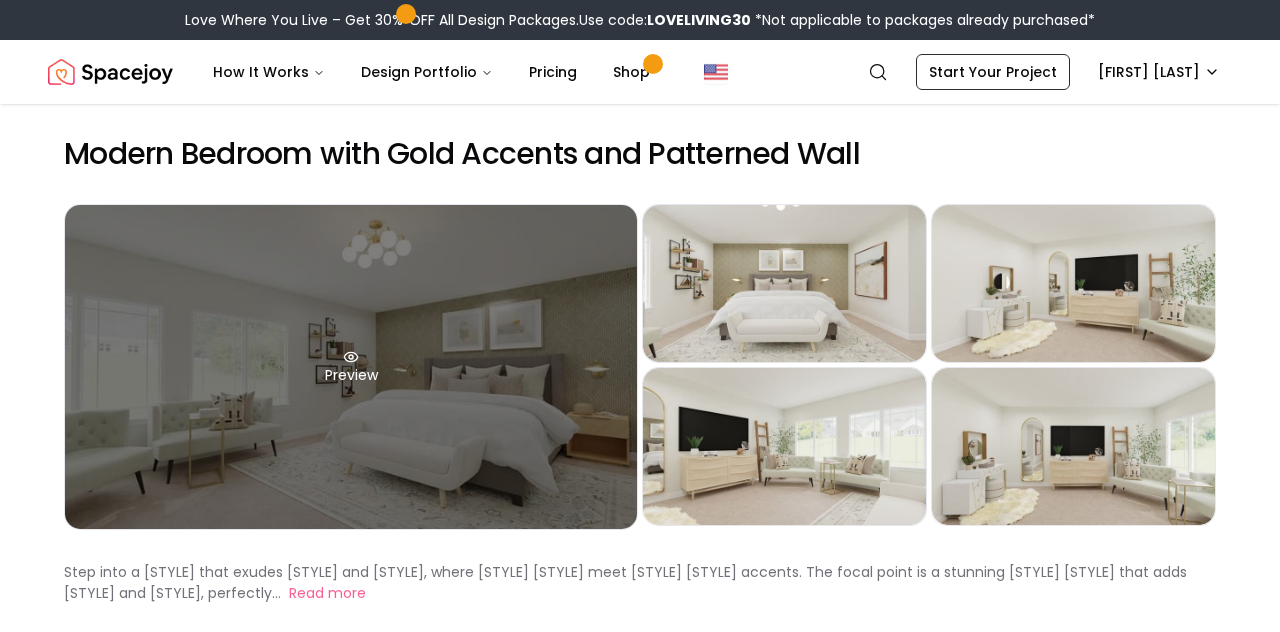 click on "Preview" at bounding box center [351, 367] 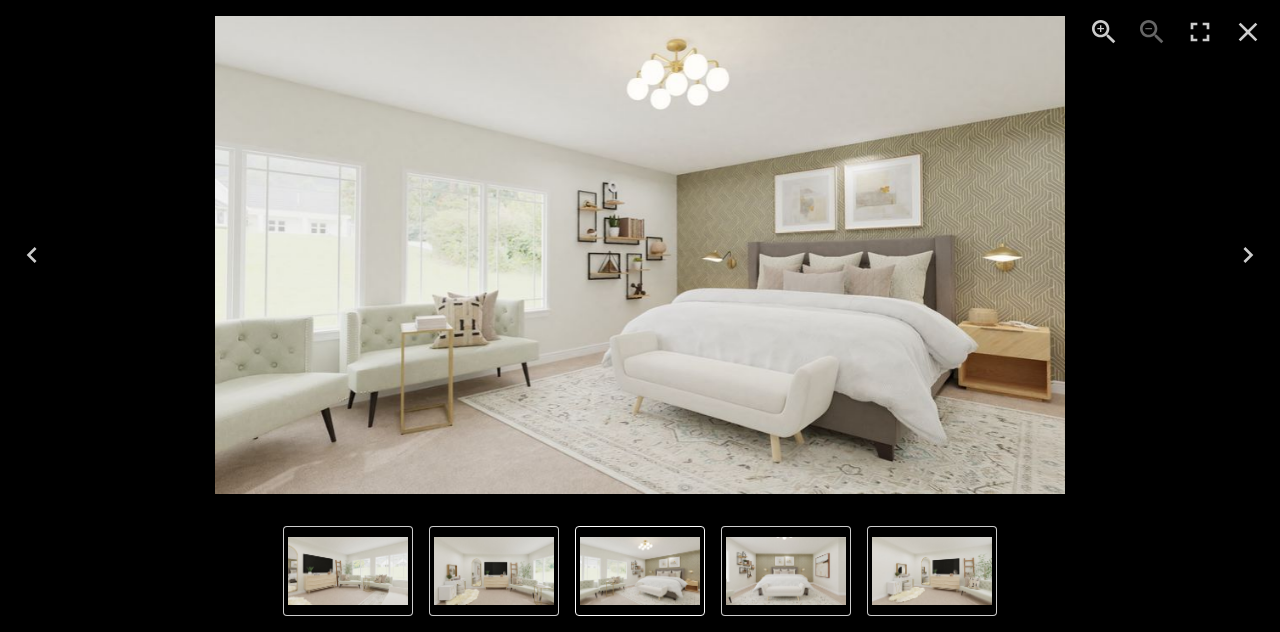 click at bounding box center [640, 255] 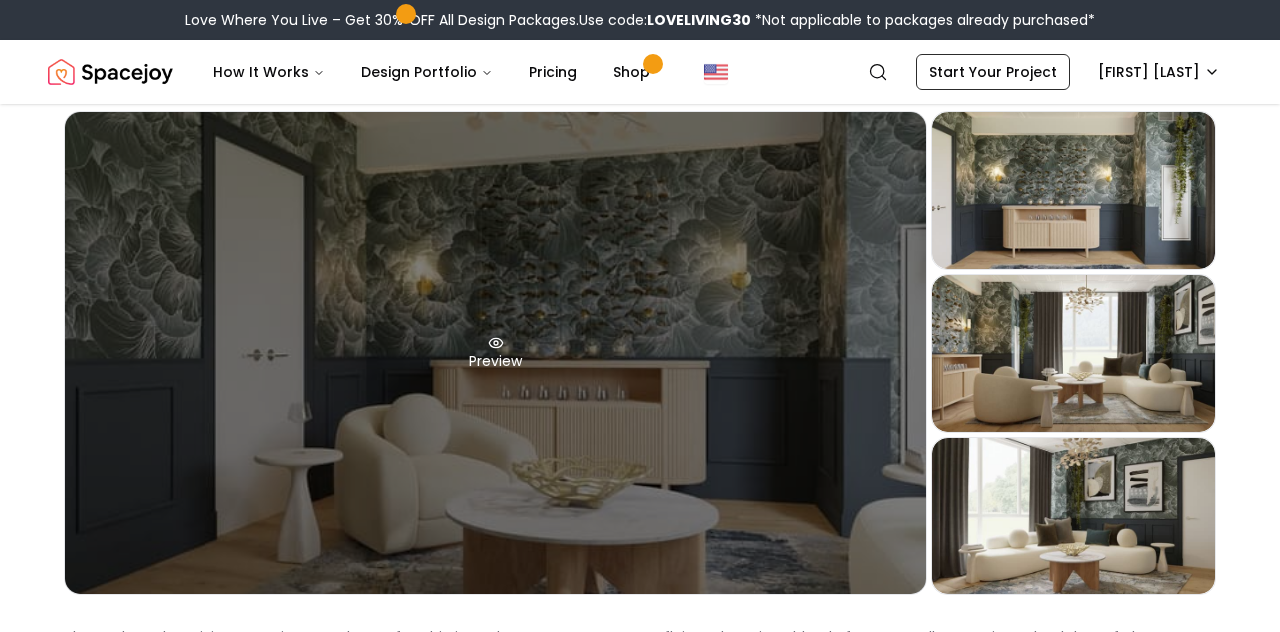 scroll, scrollTop: 0, scrollLeft: 0, axis: both 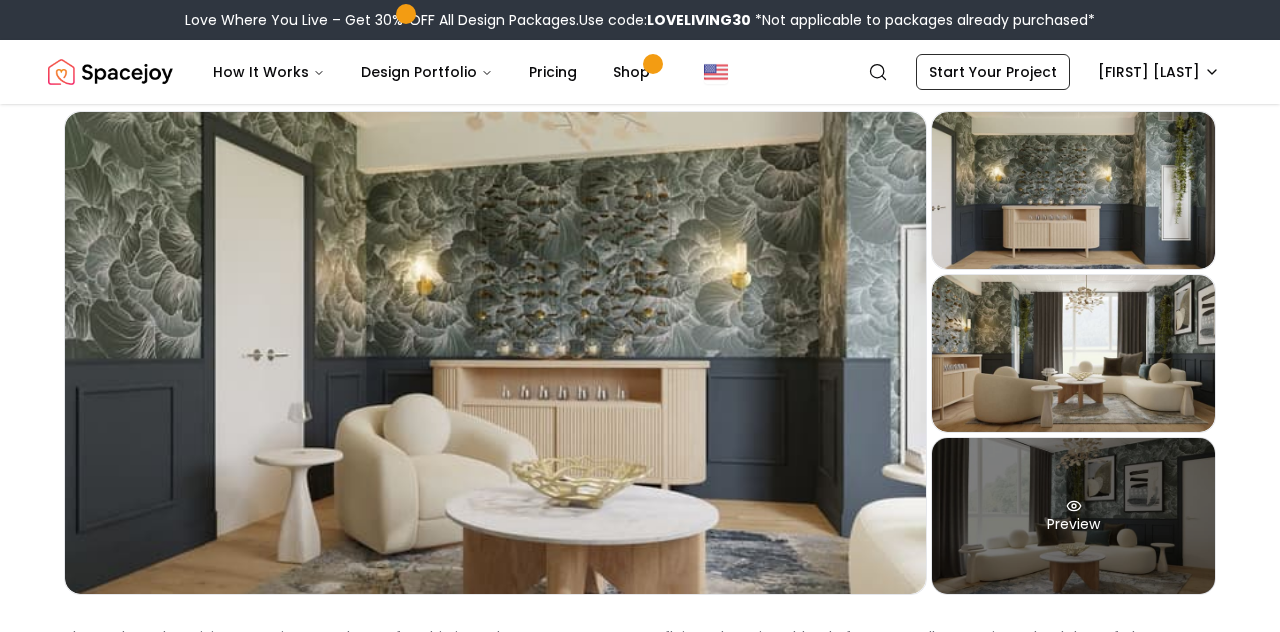 click on "Preview" at bounding box center [1073, 516] 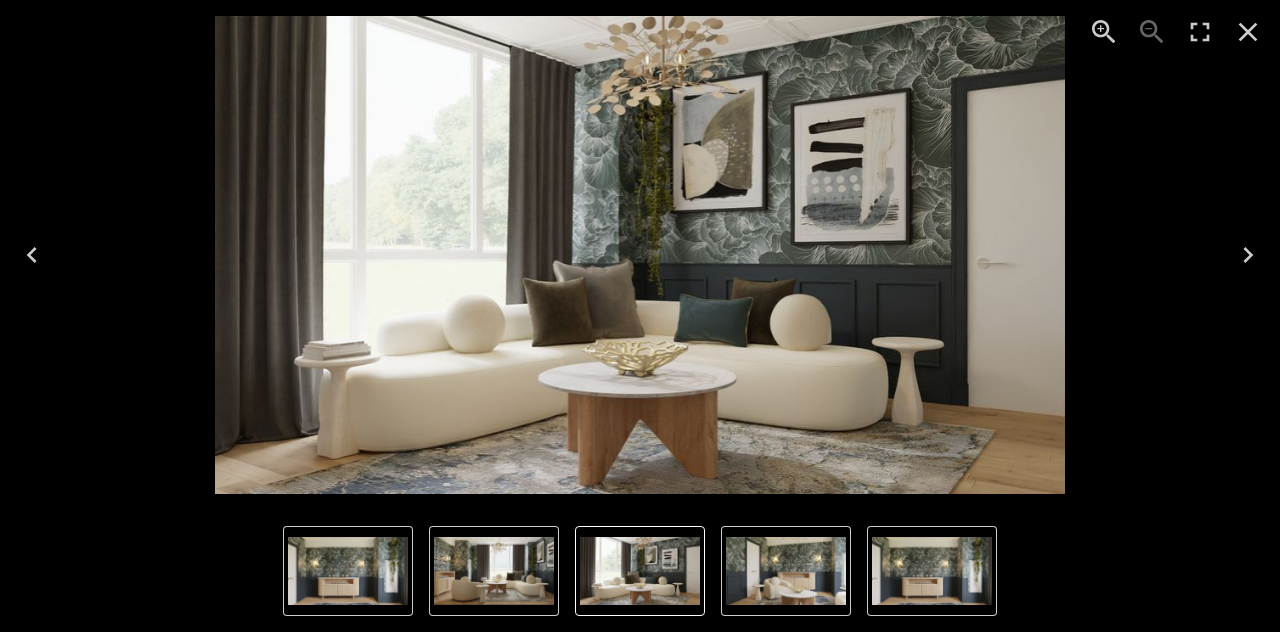 click 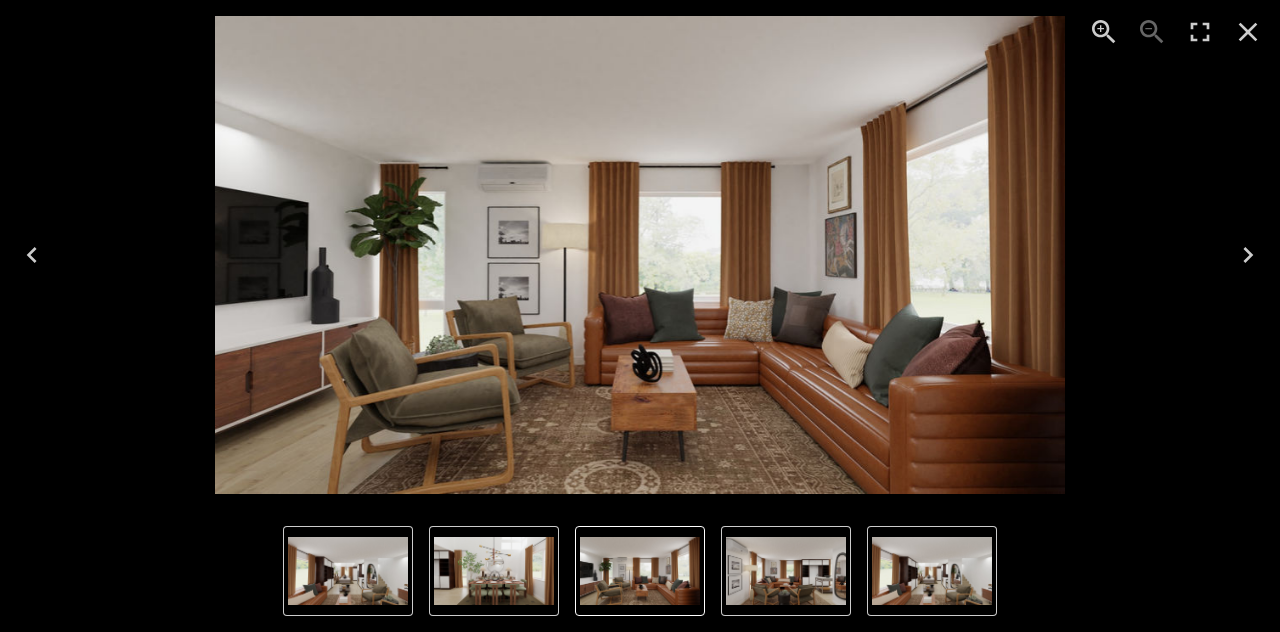 scroll, scrollTop: 95, scrollLeft: 0, axis: vertical 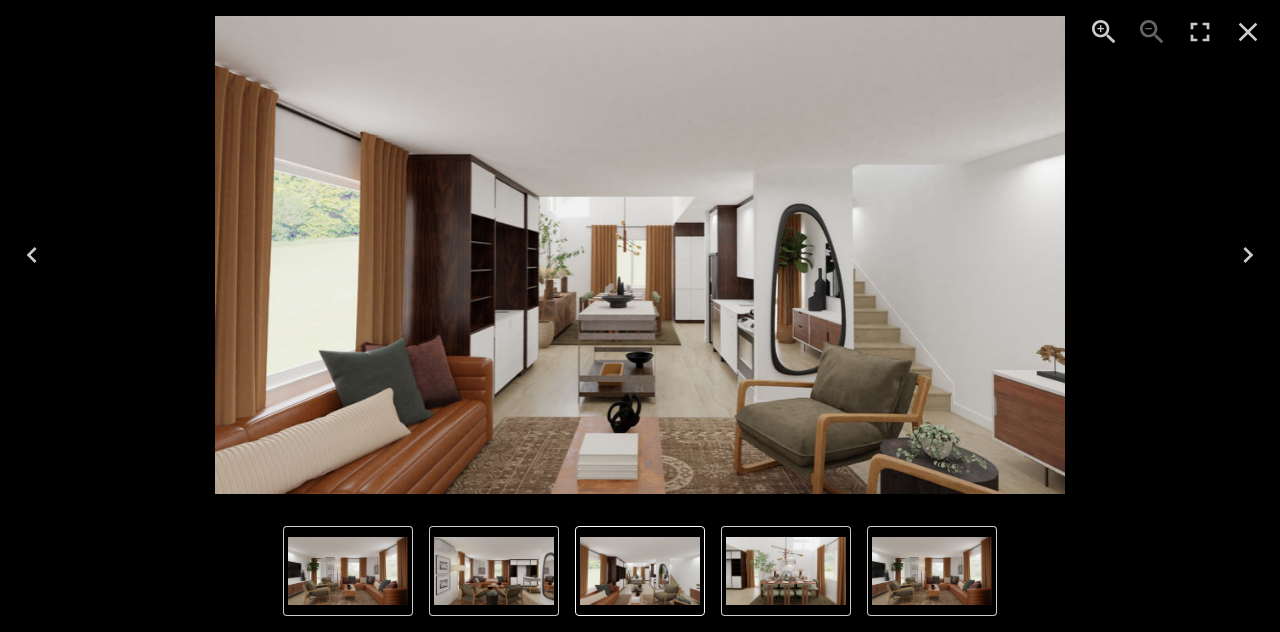 click at bounding box center (640, 571) 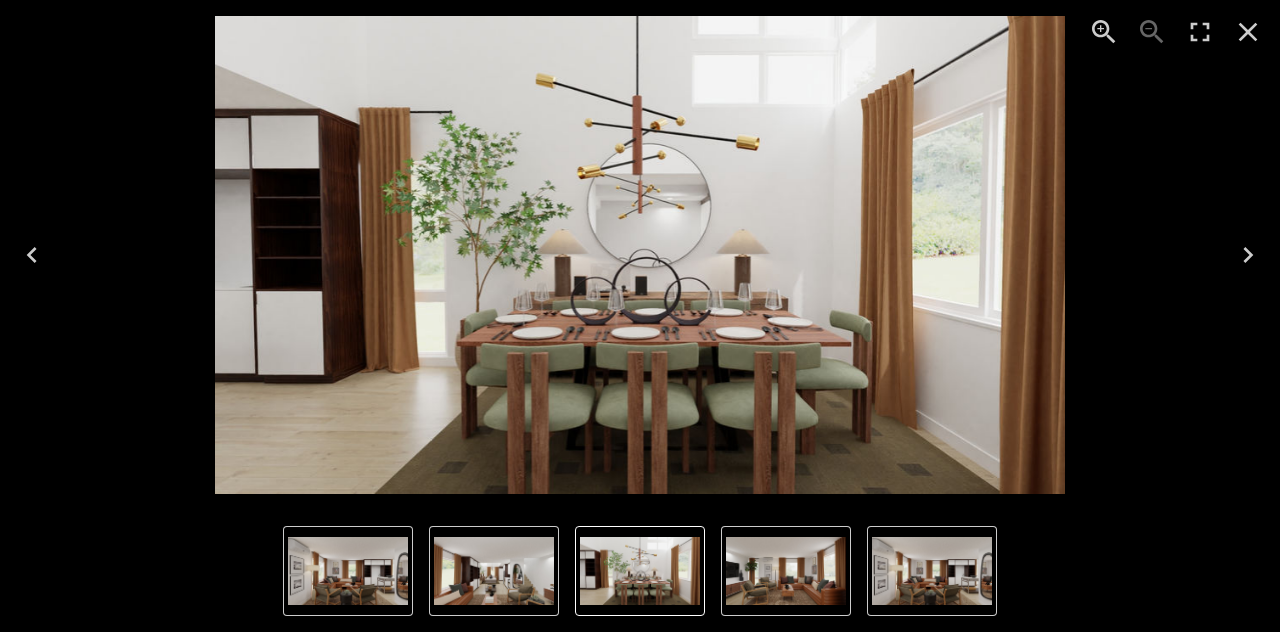 click 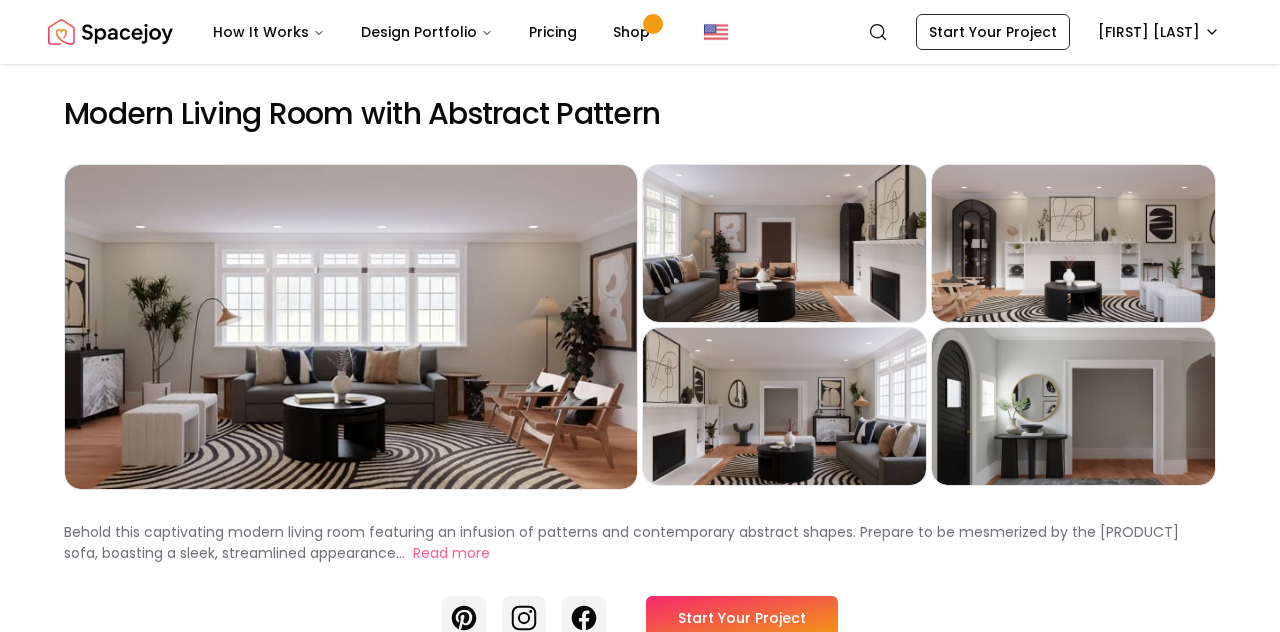 click on "Preview" at bounding box center (1073, 243) 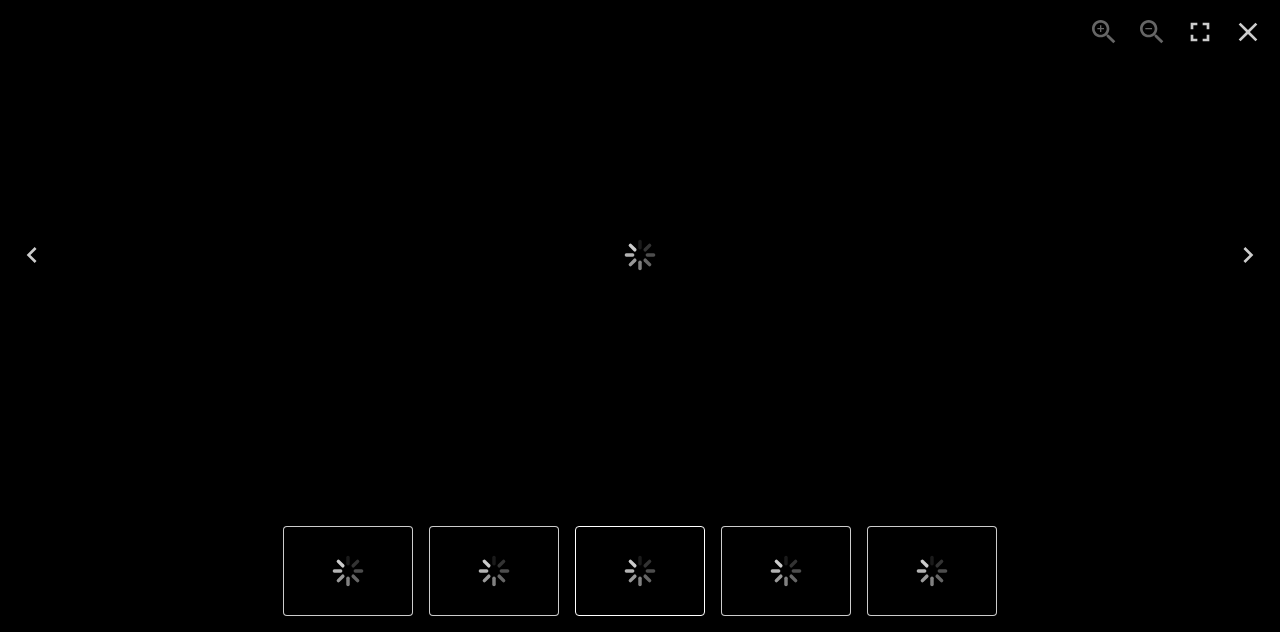 scroll, scrollTop: 0, scrollLeft: 0, axis: both 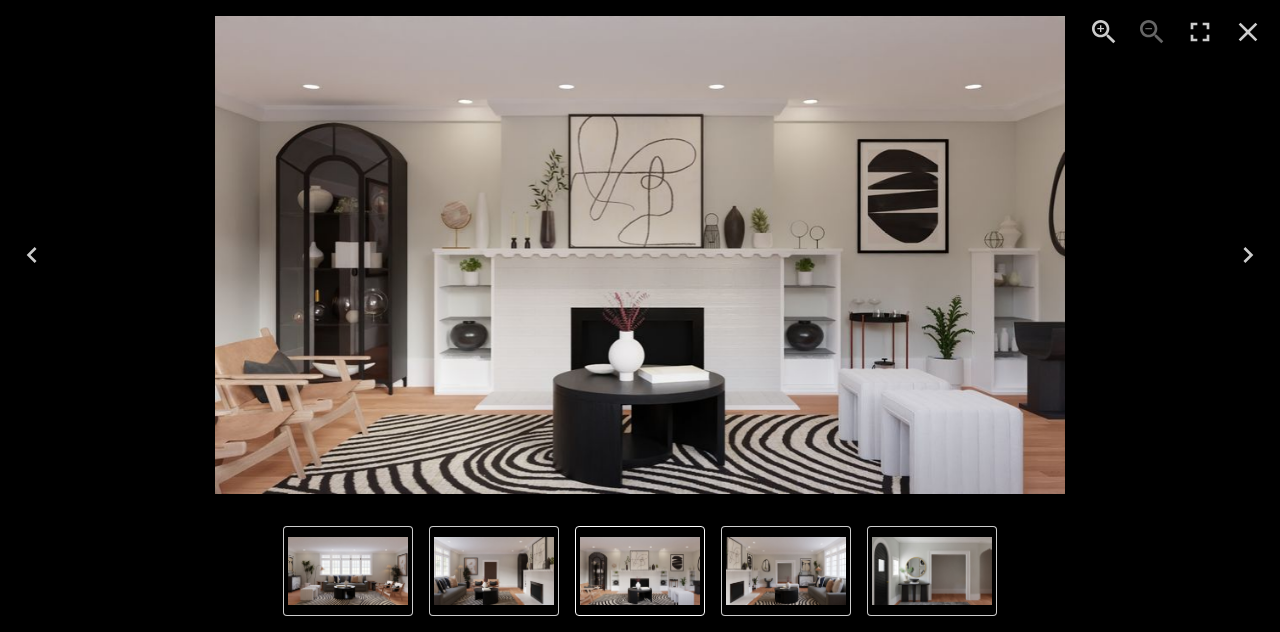 click at bounding box center [639, 255] 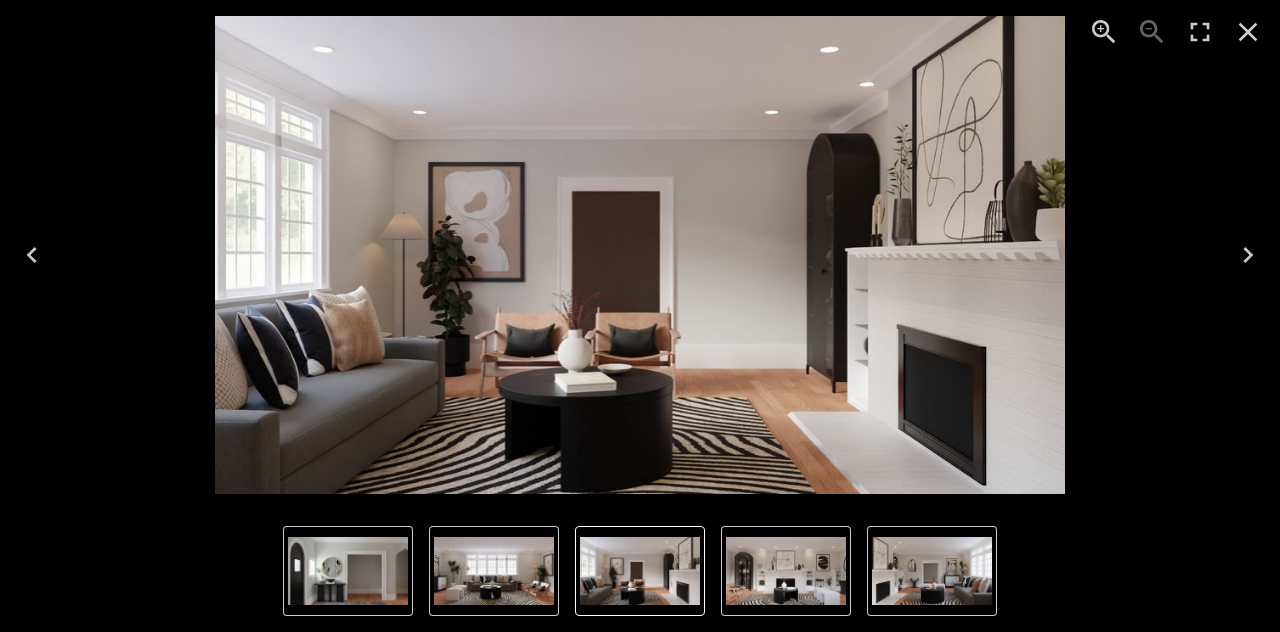 click 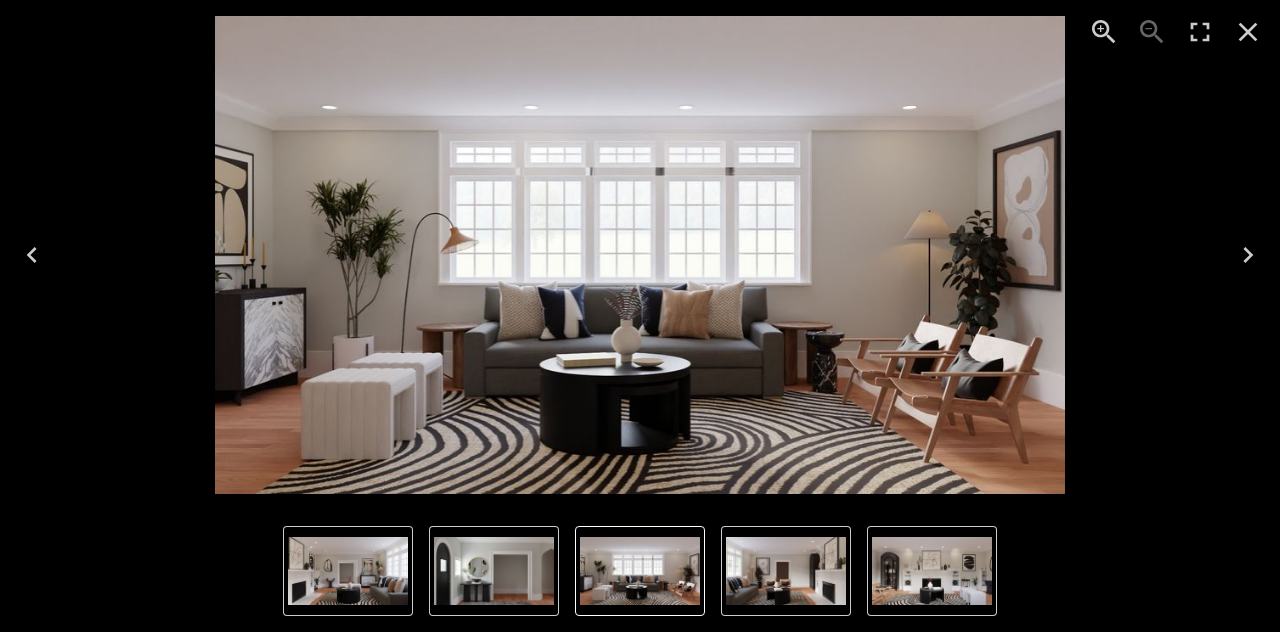 click at bounding box center (639, 255) 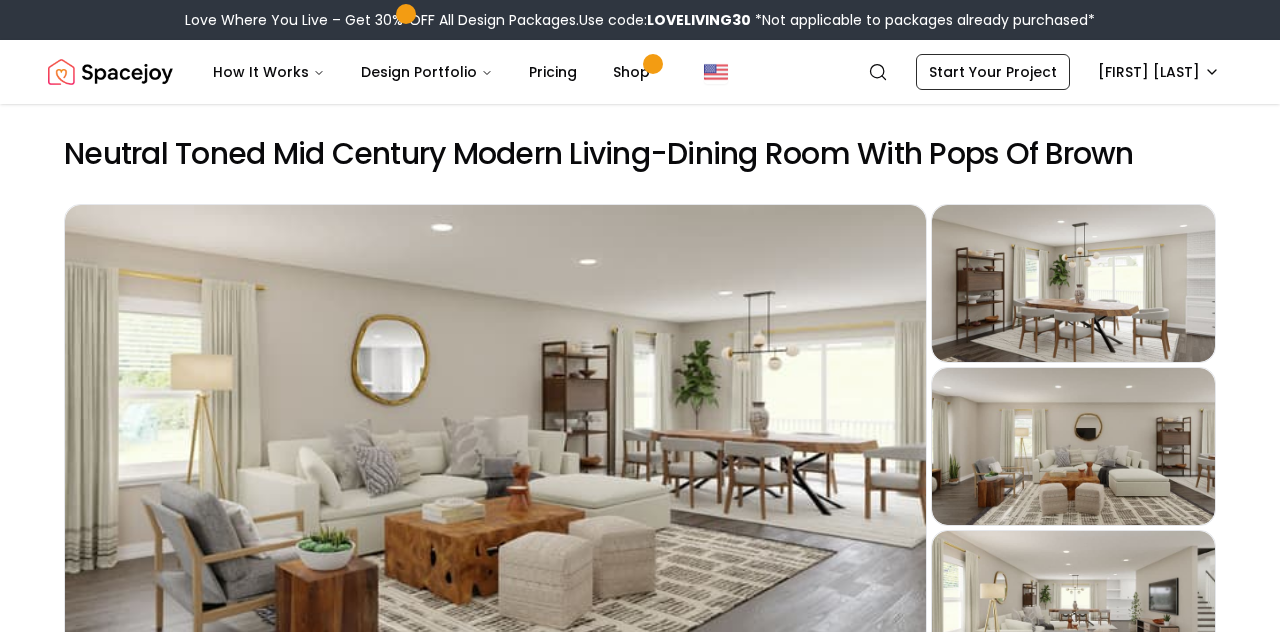 scroll, scrollTop: 155, scrollLeft: 0, axis: vertical 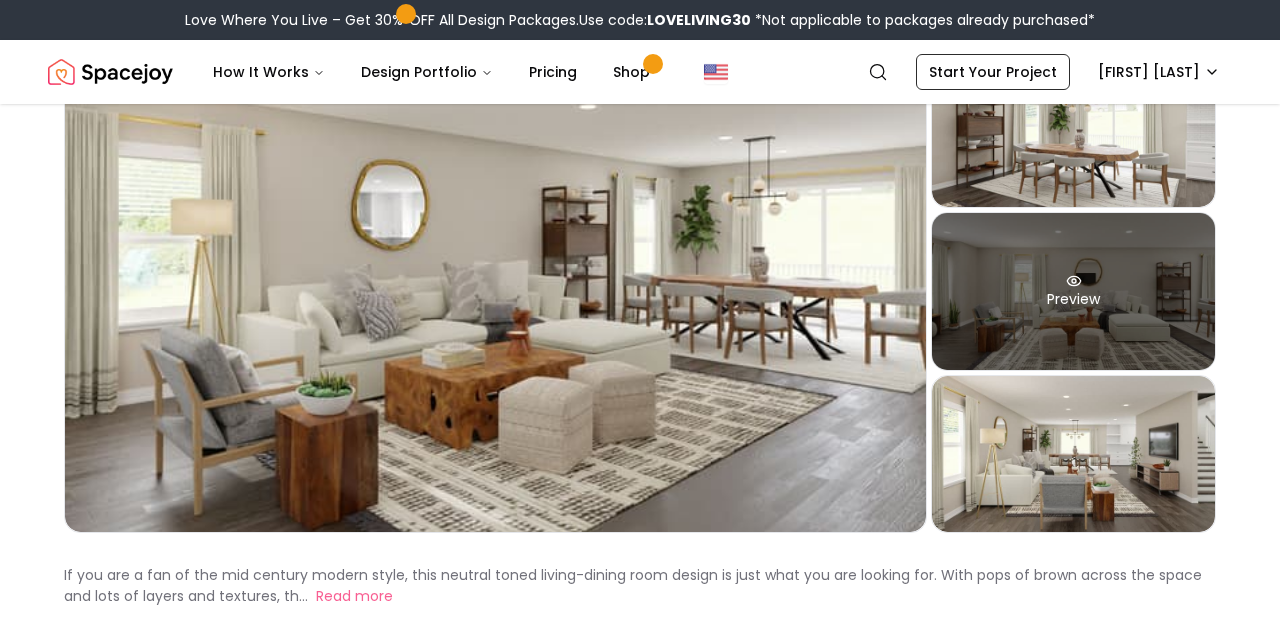 click on "Preview" at bounding box center (1073, 291) 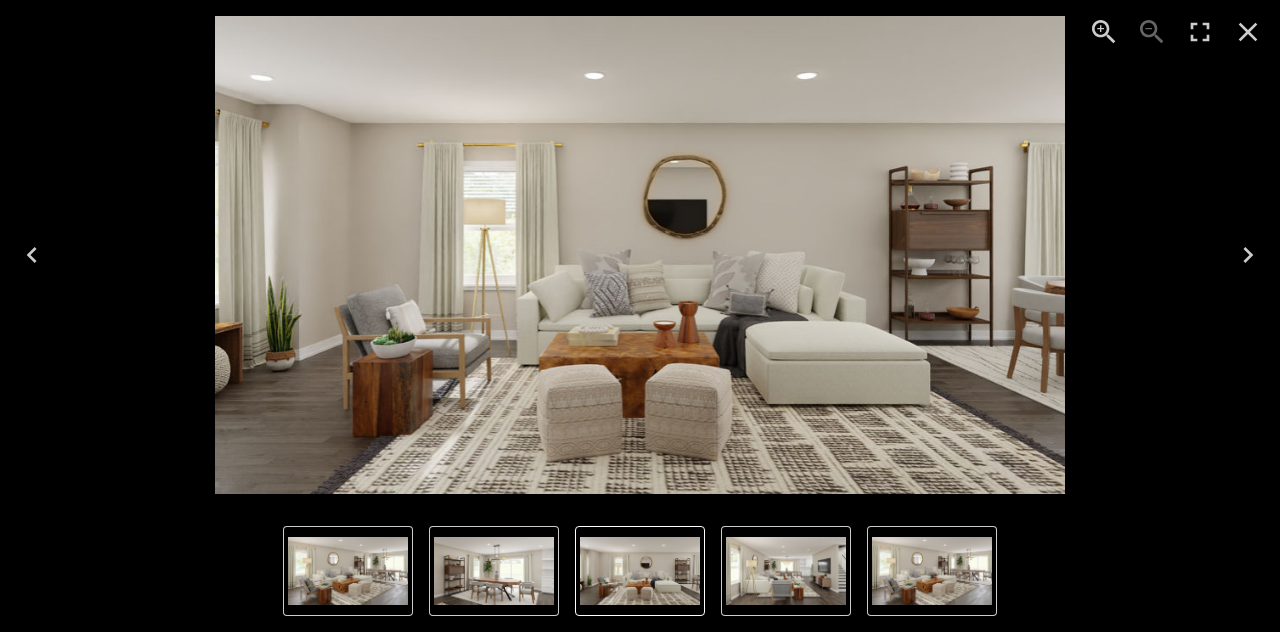 click 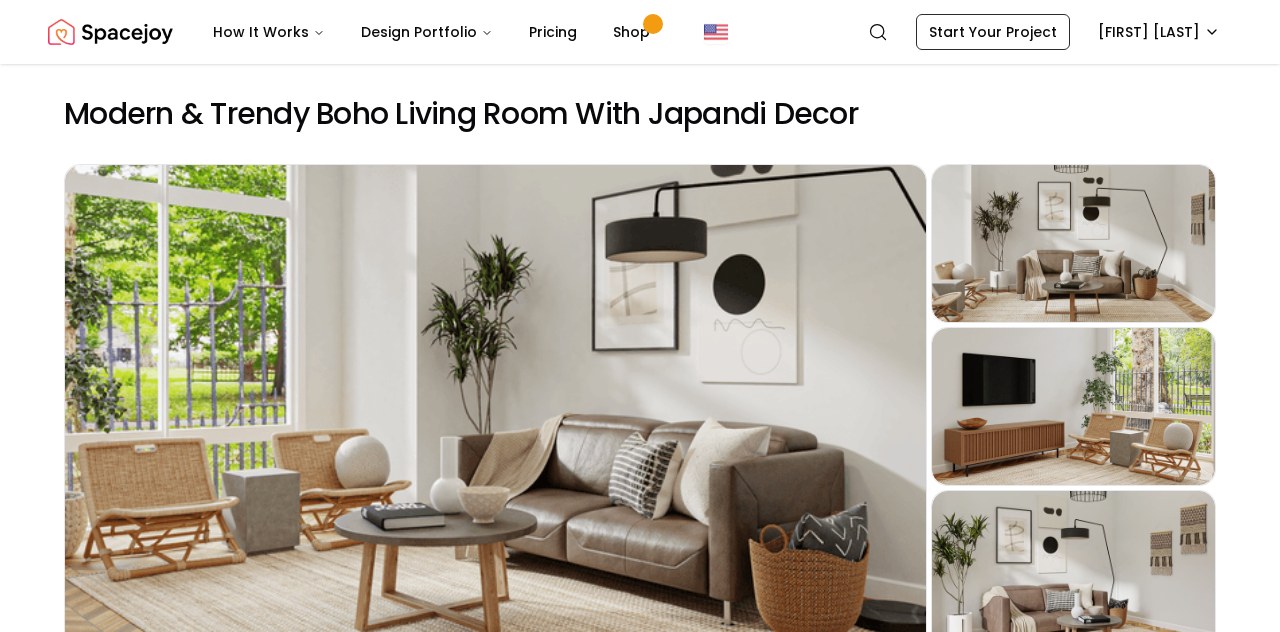 click on "Preview" at bounding box center (1073, 243) 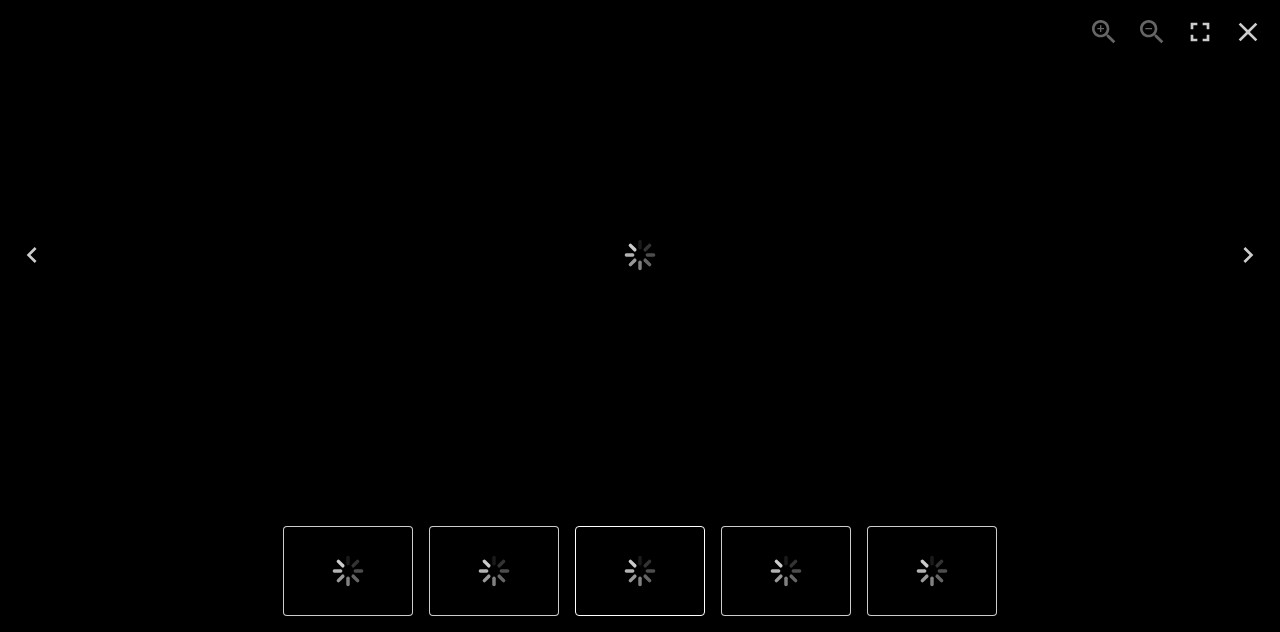 scroll, scrollTop: 0, scrollLeft: 0, axis: both 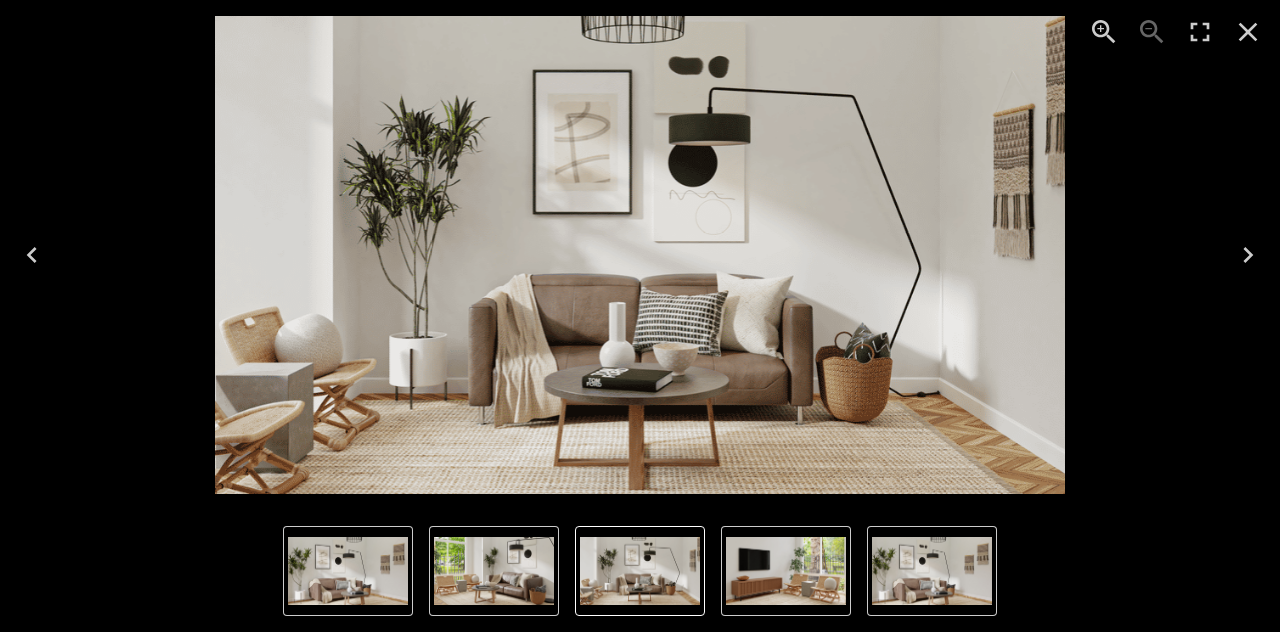 click 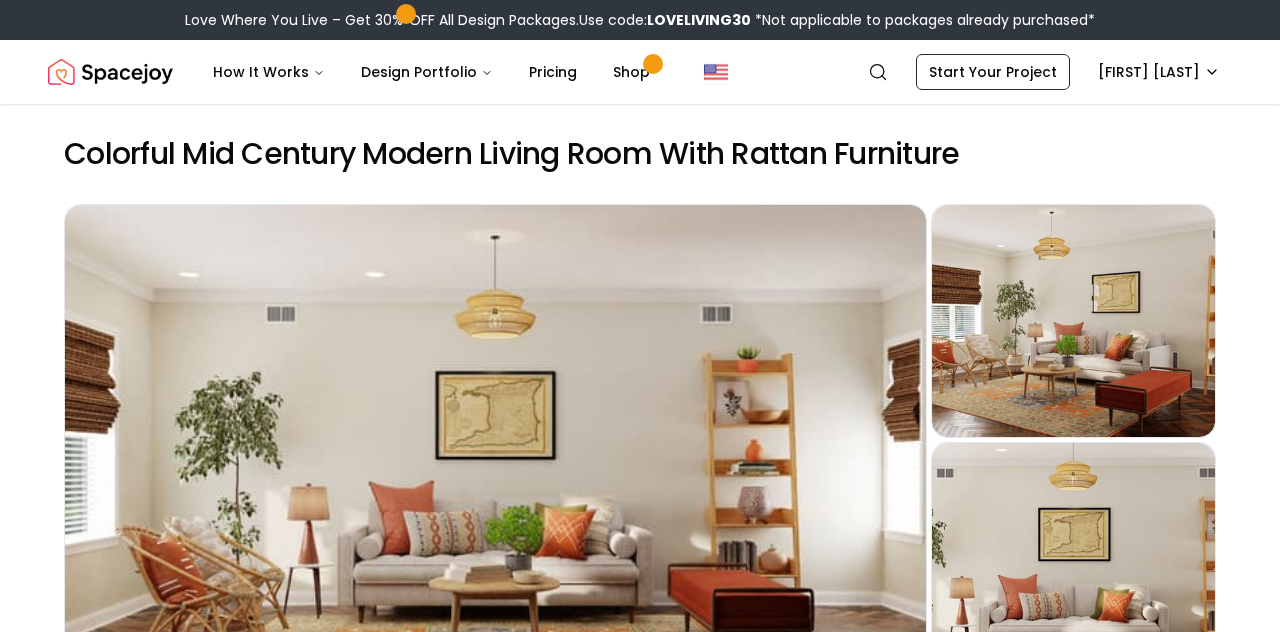 click on "Preview" at bounding box center (1073, 321) 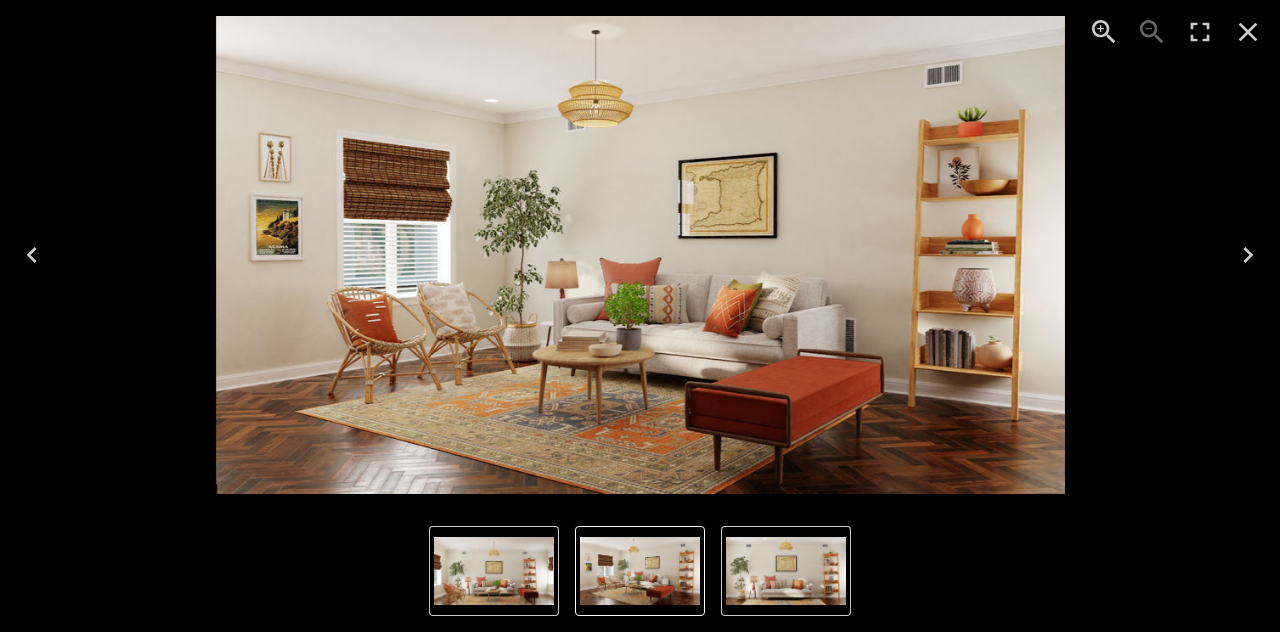 click at bounding box center (640, 255) 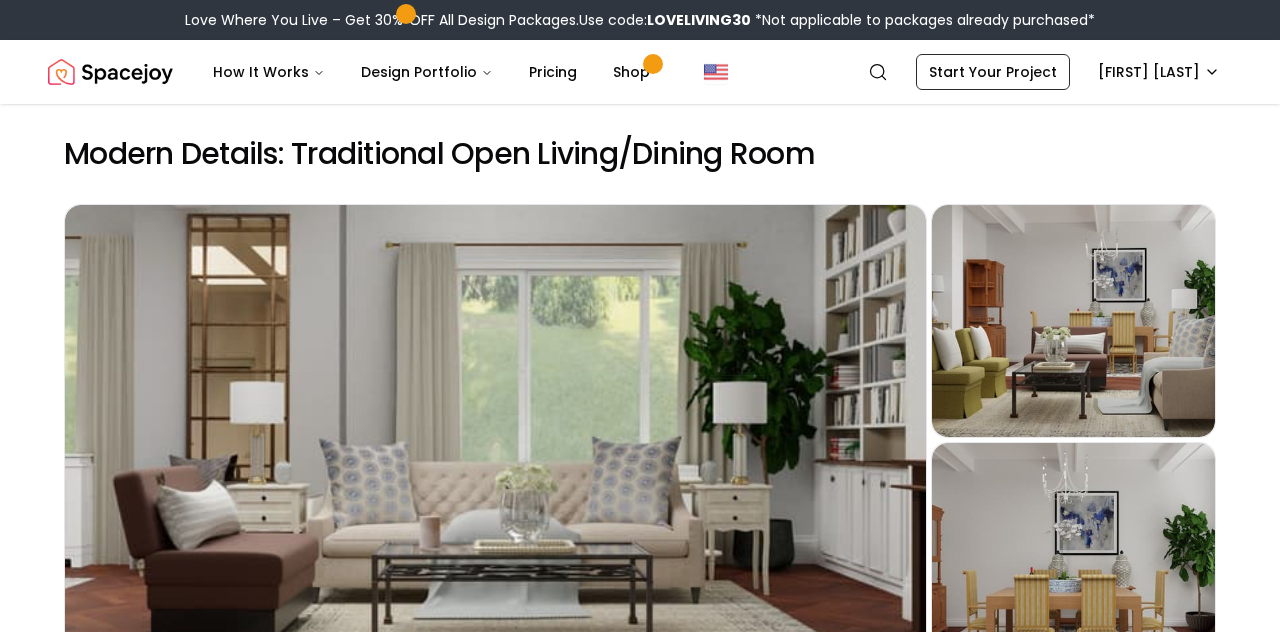 scroll, scrollTop: 0, scrollLeft: 0, axis: both 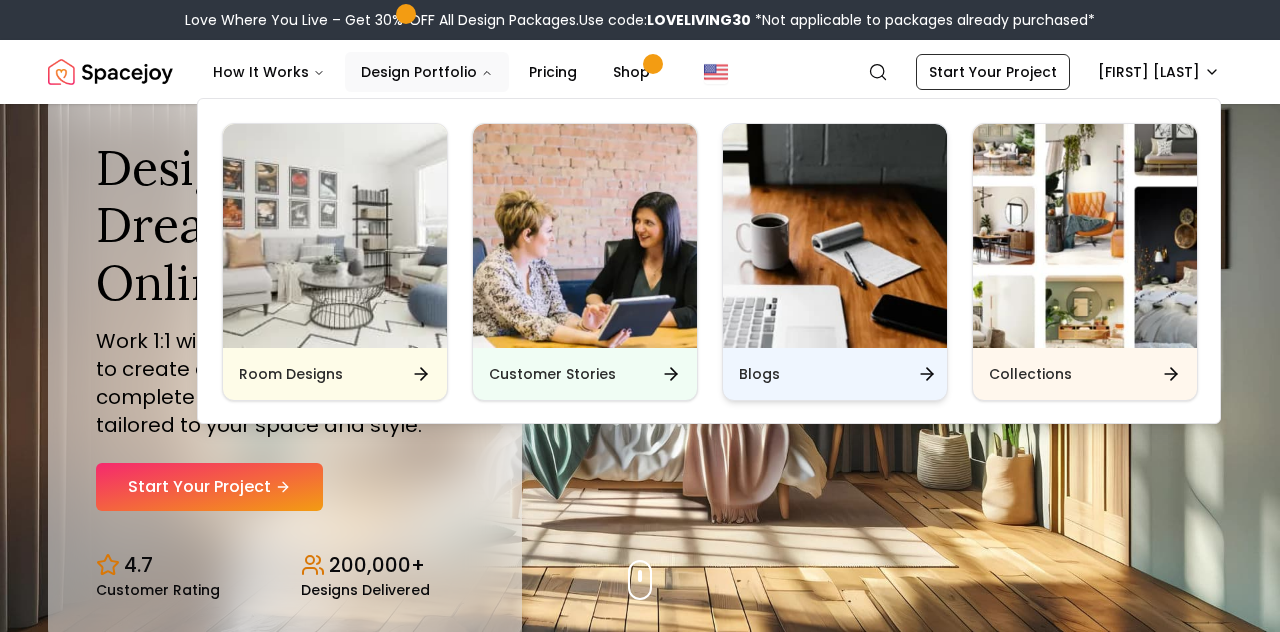 click on "Blogs" at bounding box center (835, 374) 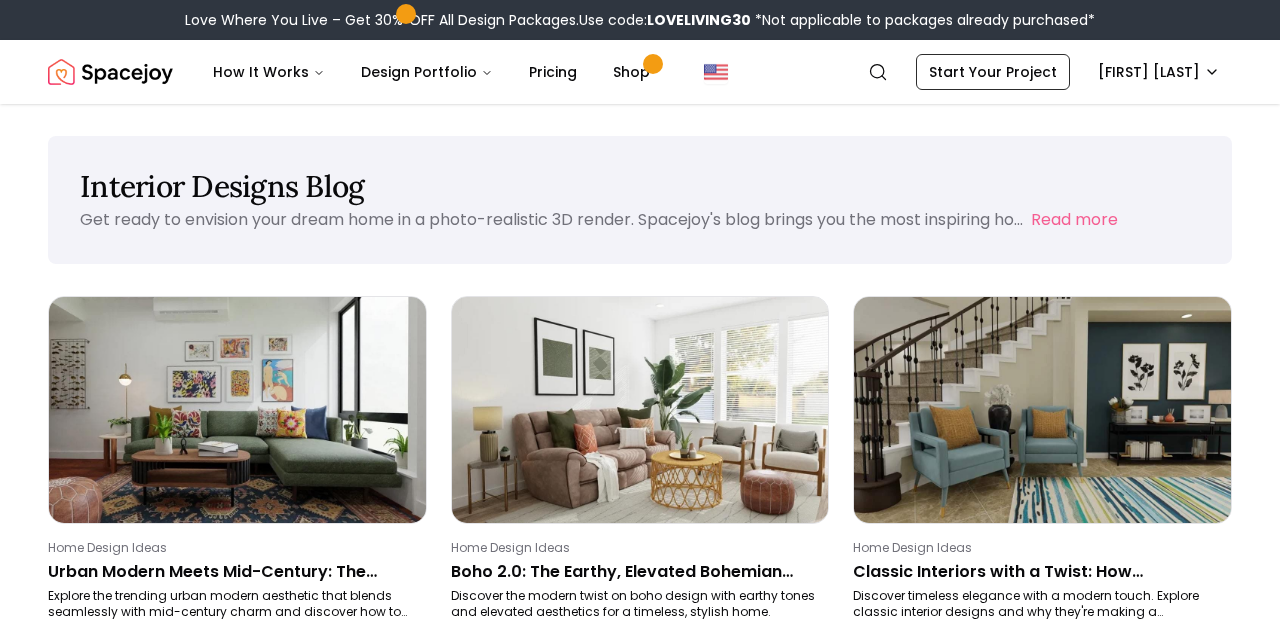 scroll, scrollTop: 0, scrollLeft: 0, axis: both 